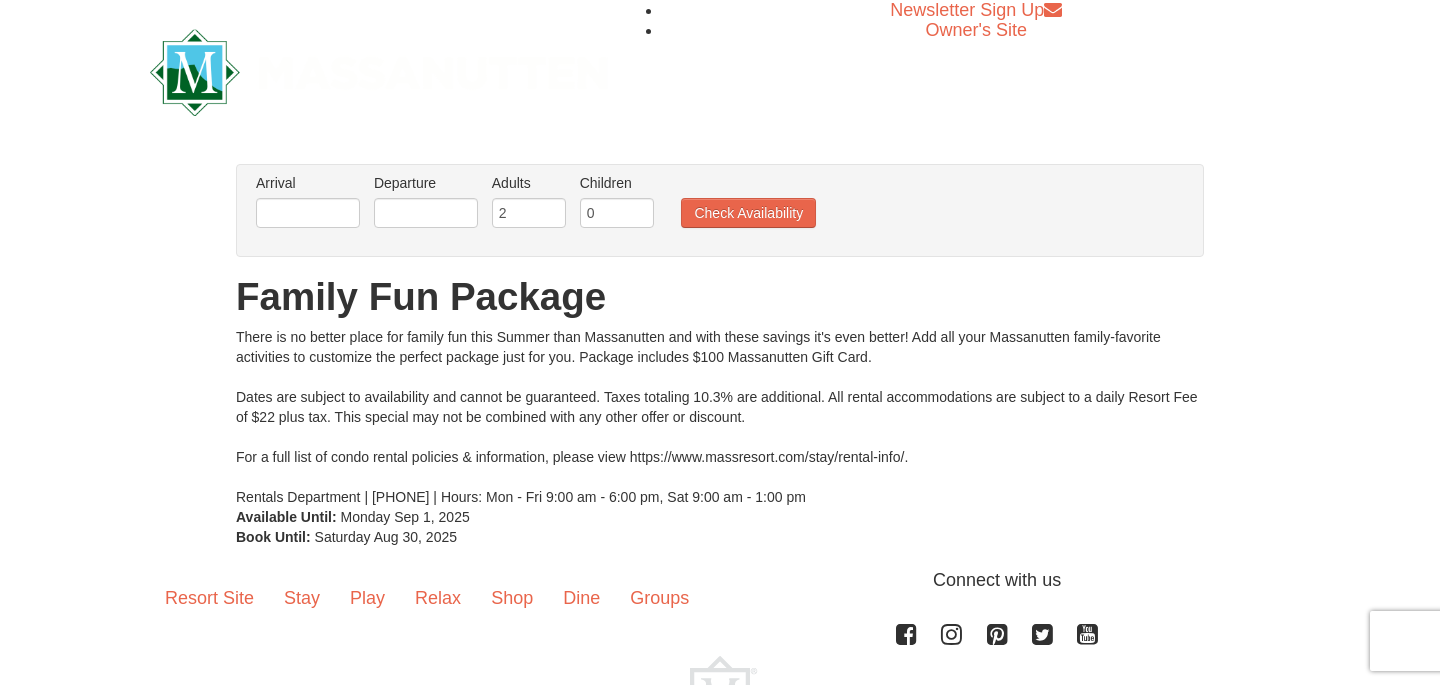 scroll, scrollTop: 0, scrollLeft: 0, axis: both 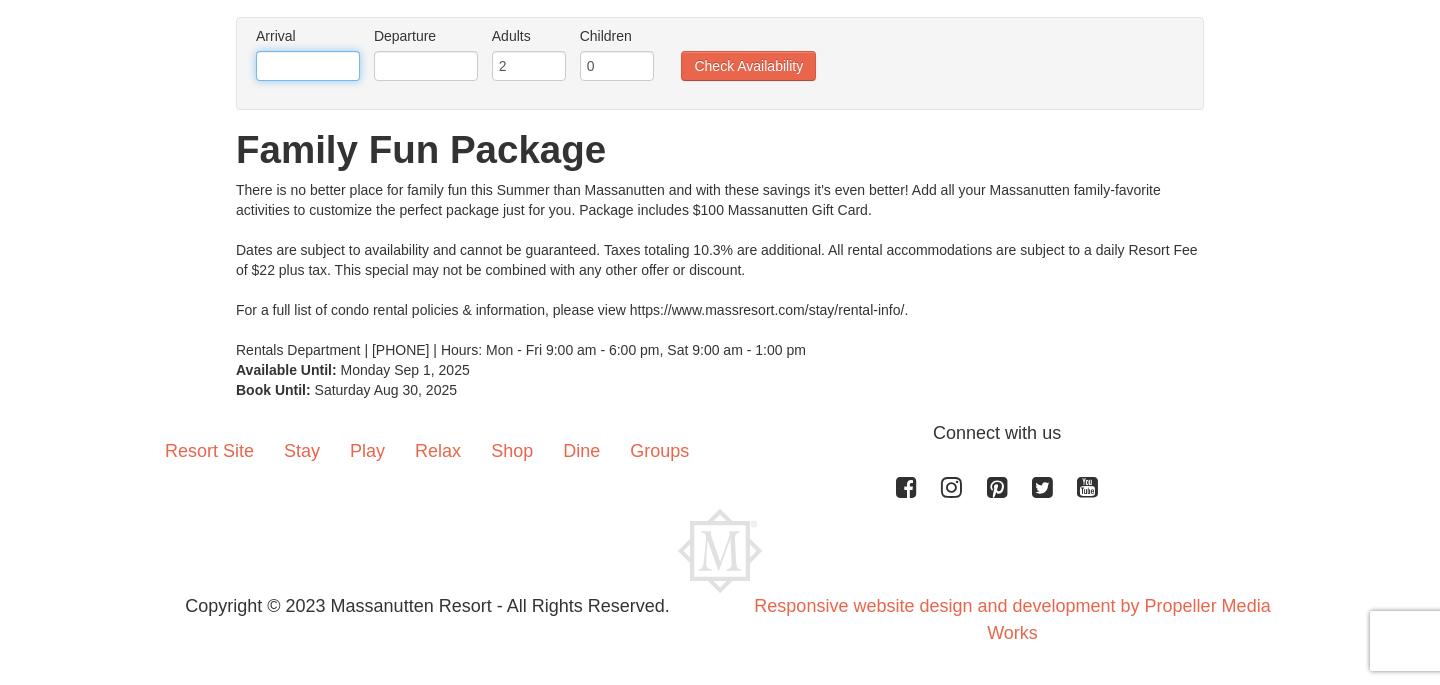 click at bounding box center (308, 66) 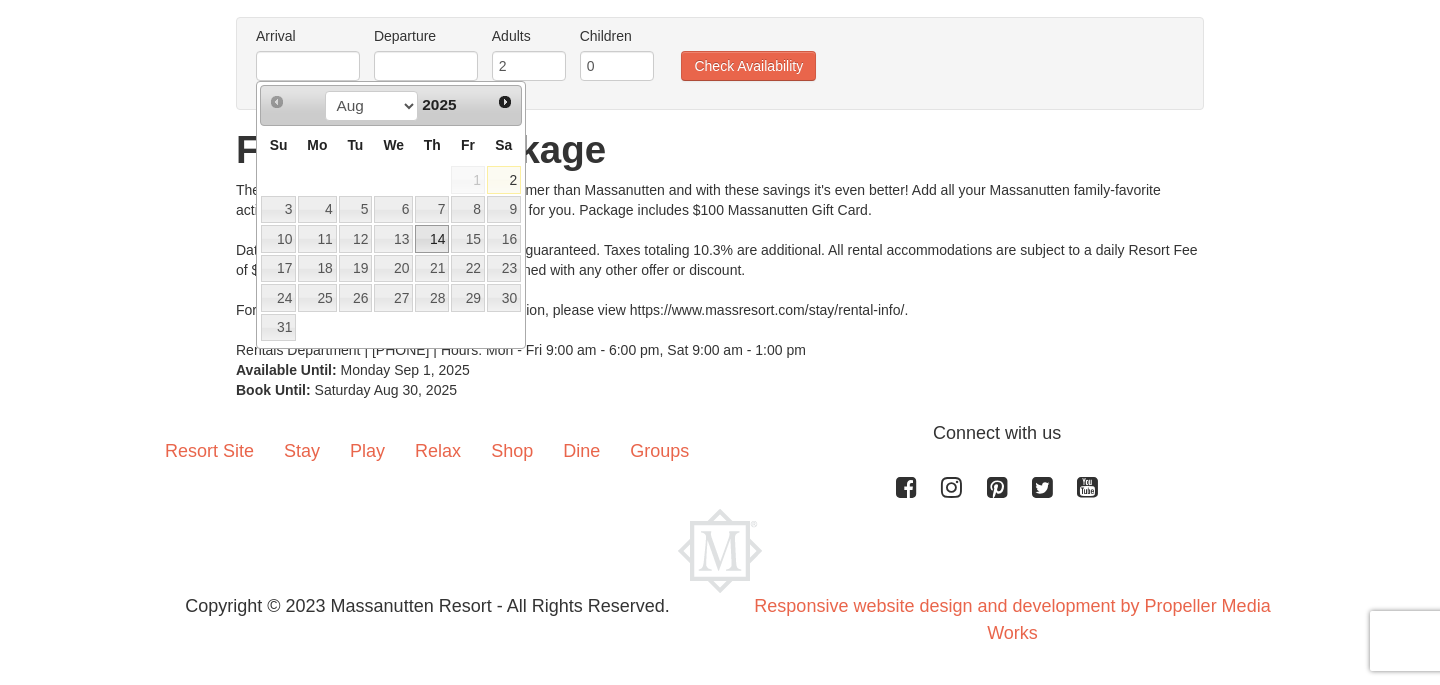 click on "14" at bounding box center [432, 239] 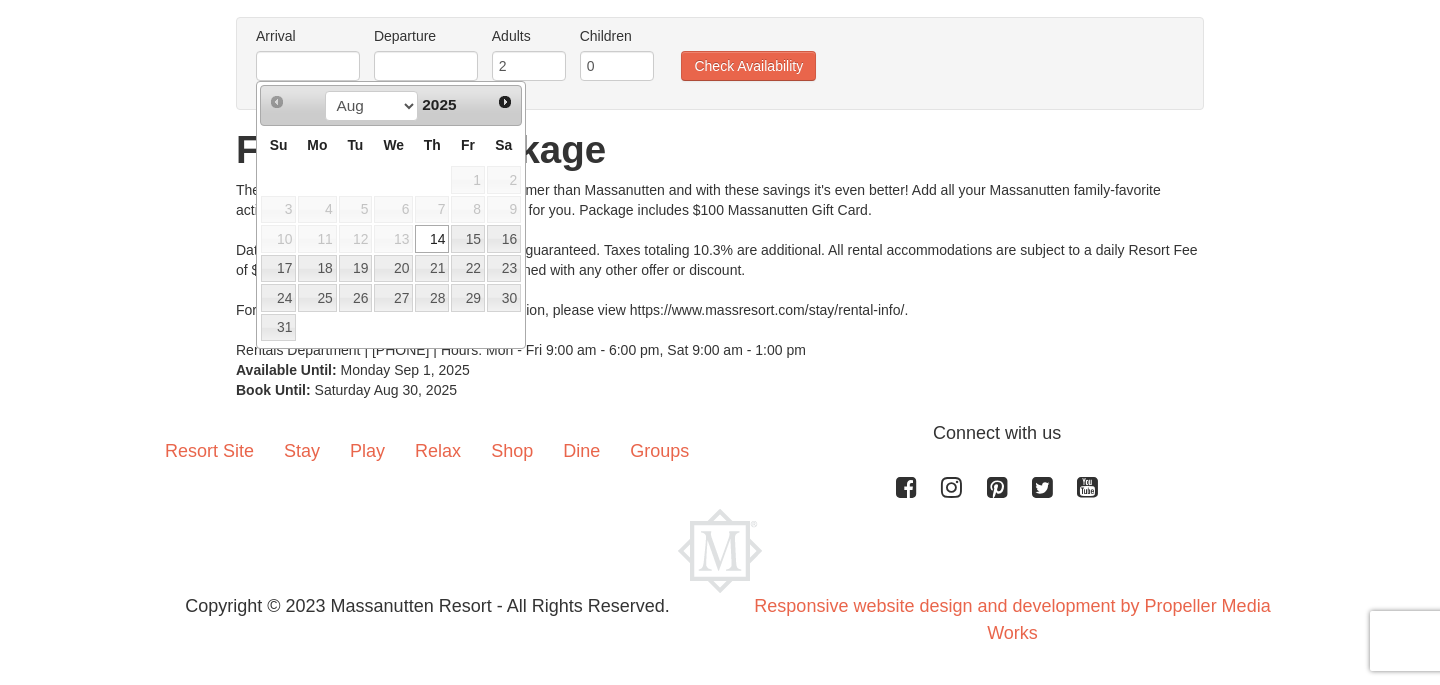 type on "[MONTH]/[DATE]/[YEAR]" 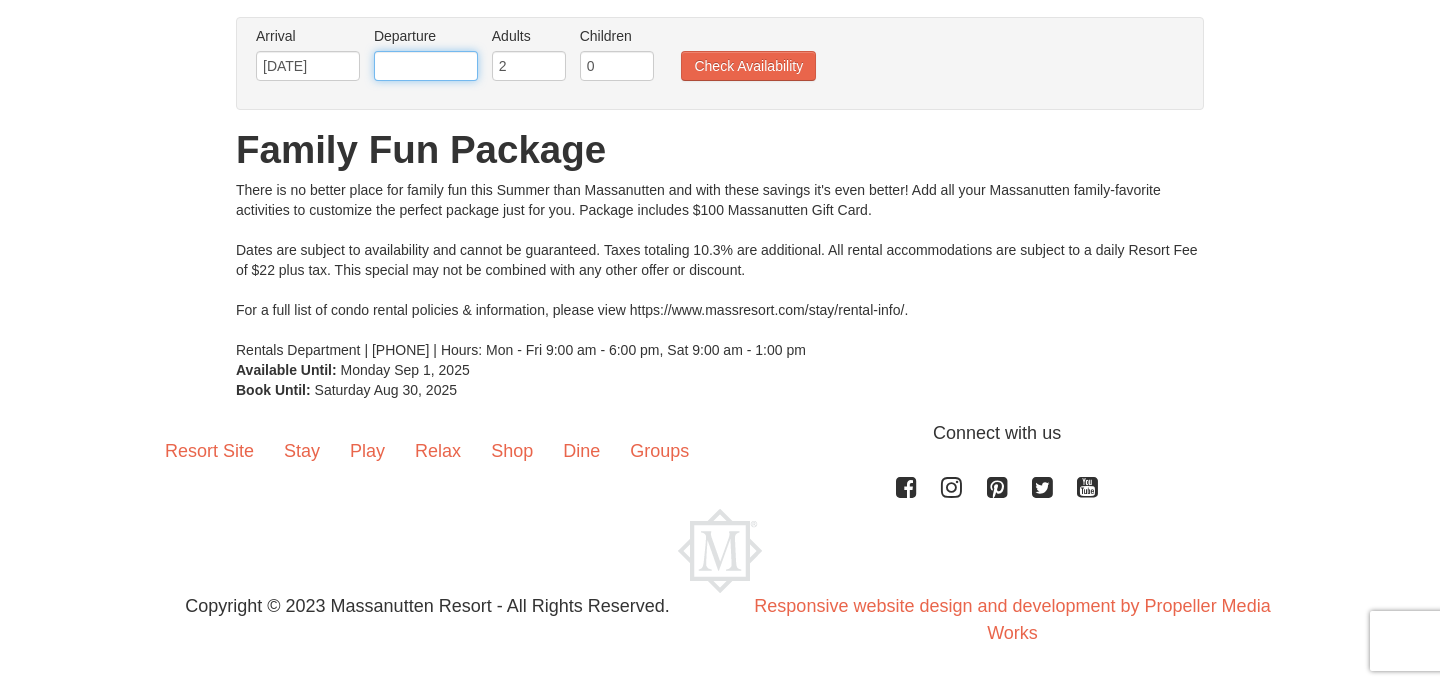 click at bounding box center [426, 66] 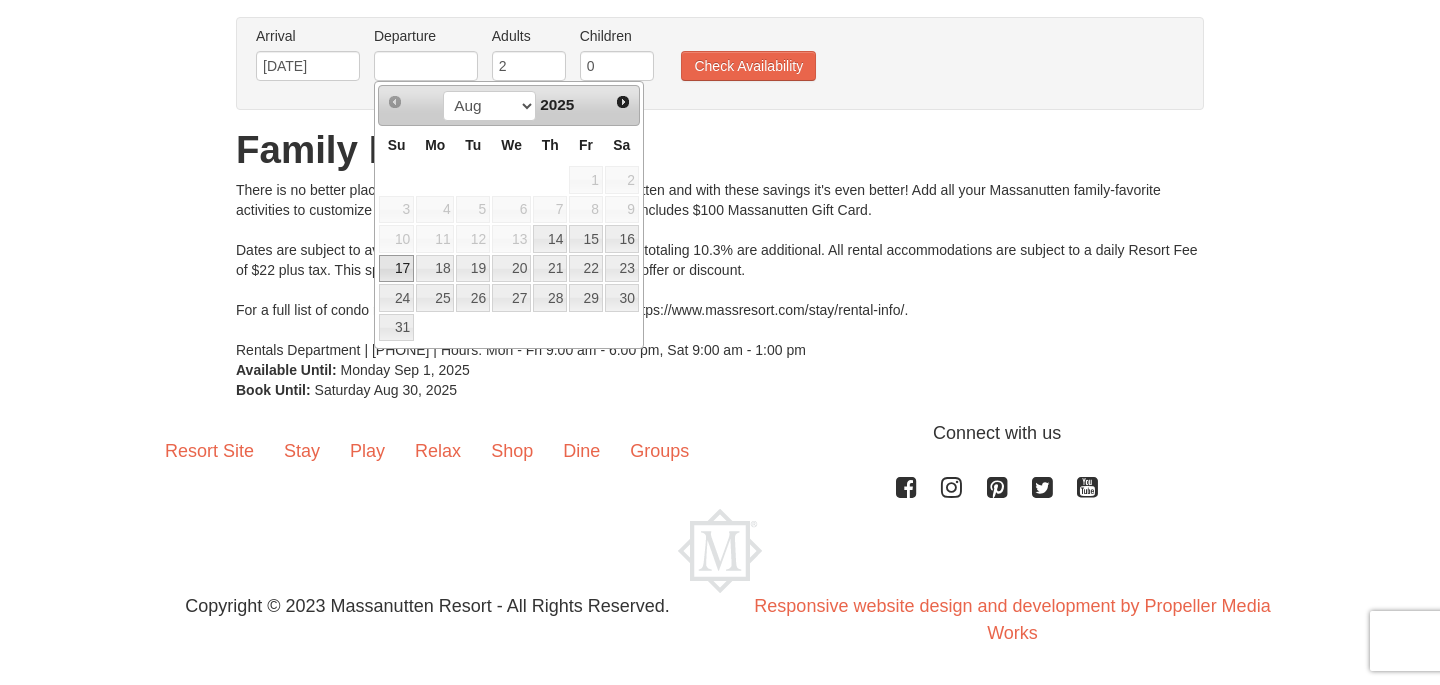 click on "17" at bounding box center (396, 269) 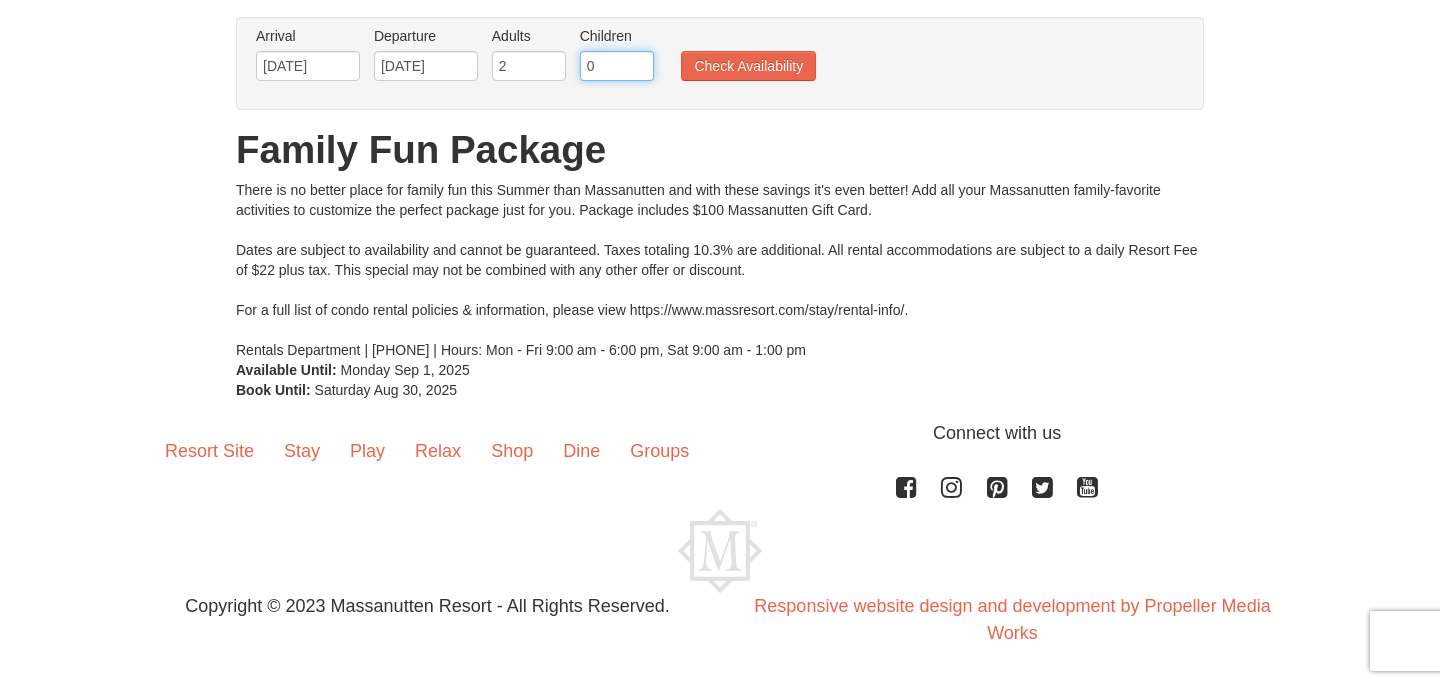 click on "0" at bounding box center (617, 66) 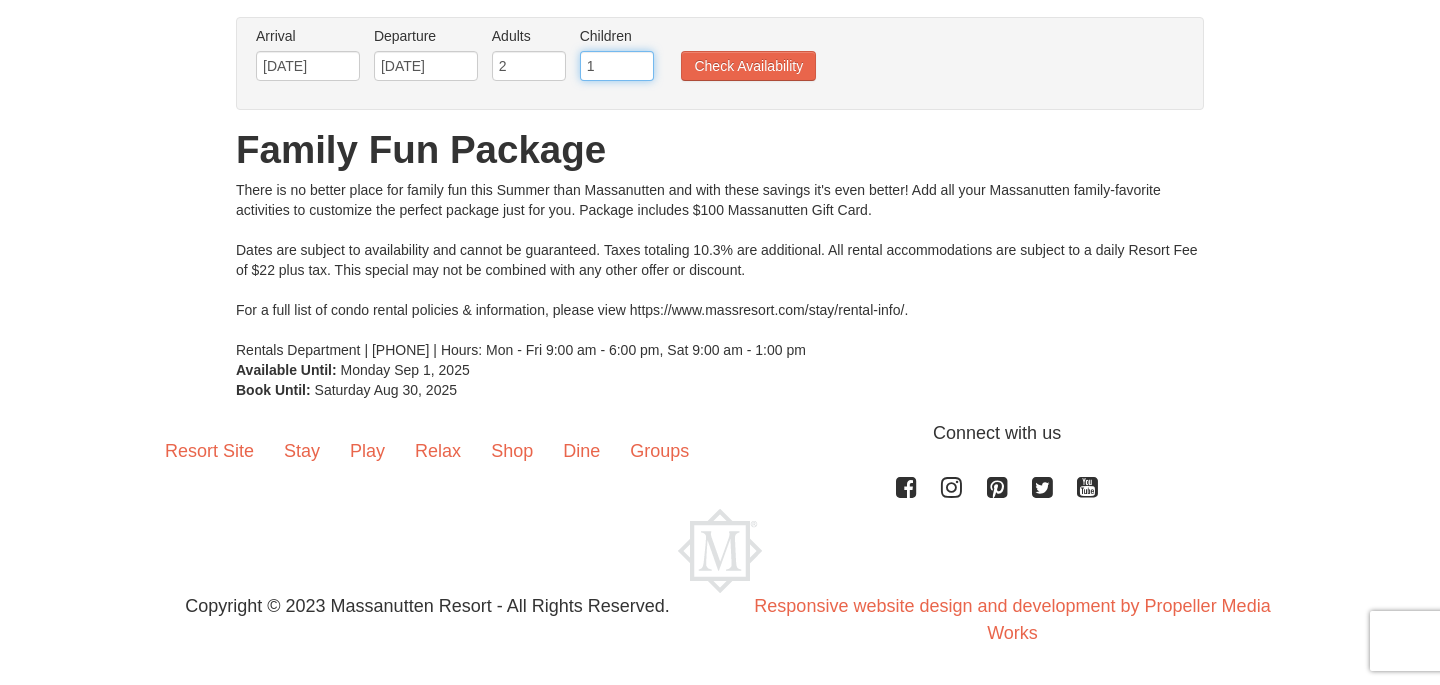 click on "1" at bounding box center (617, 66) 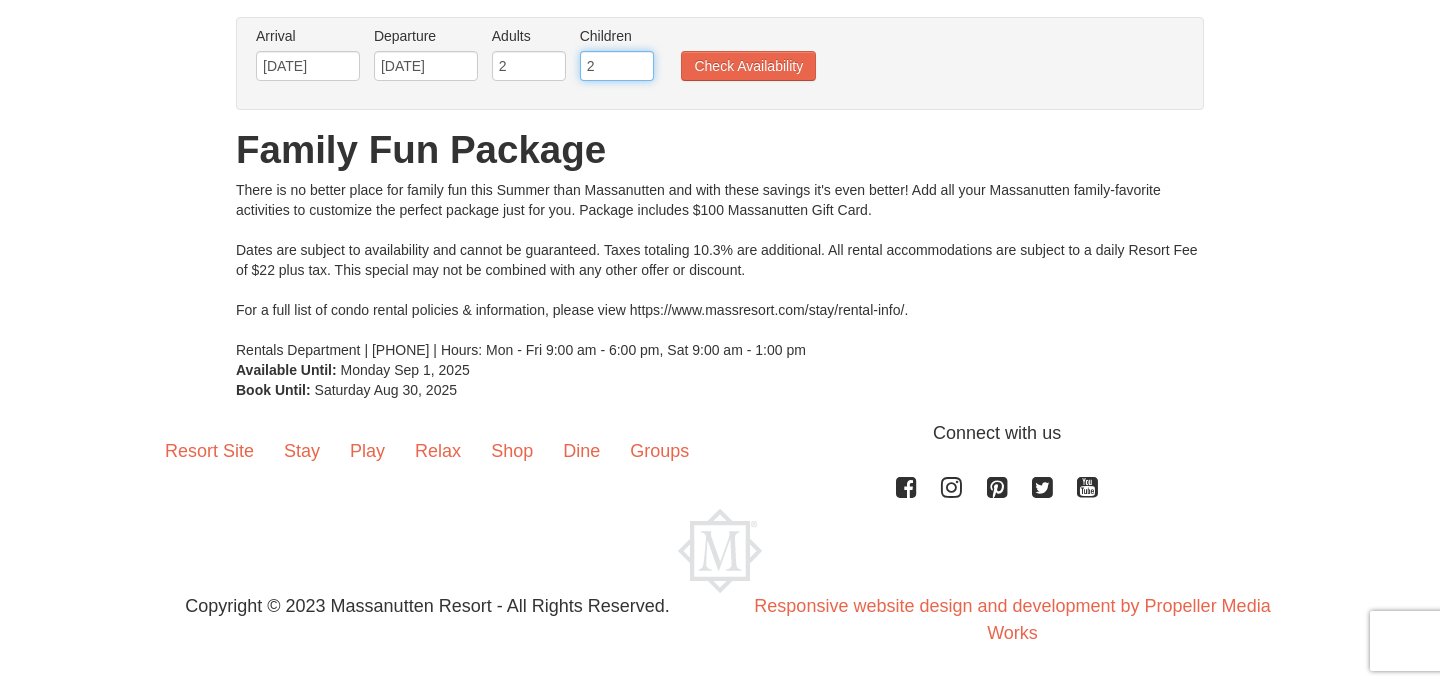 type on "2" 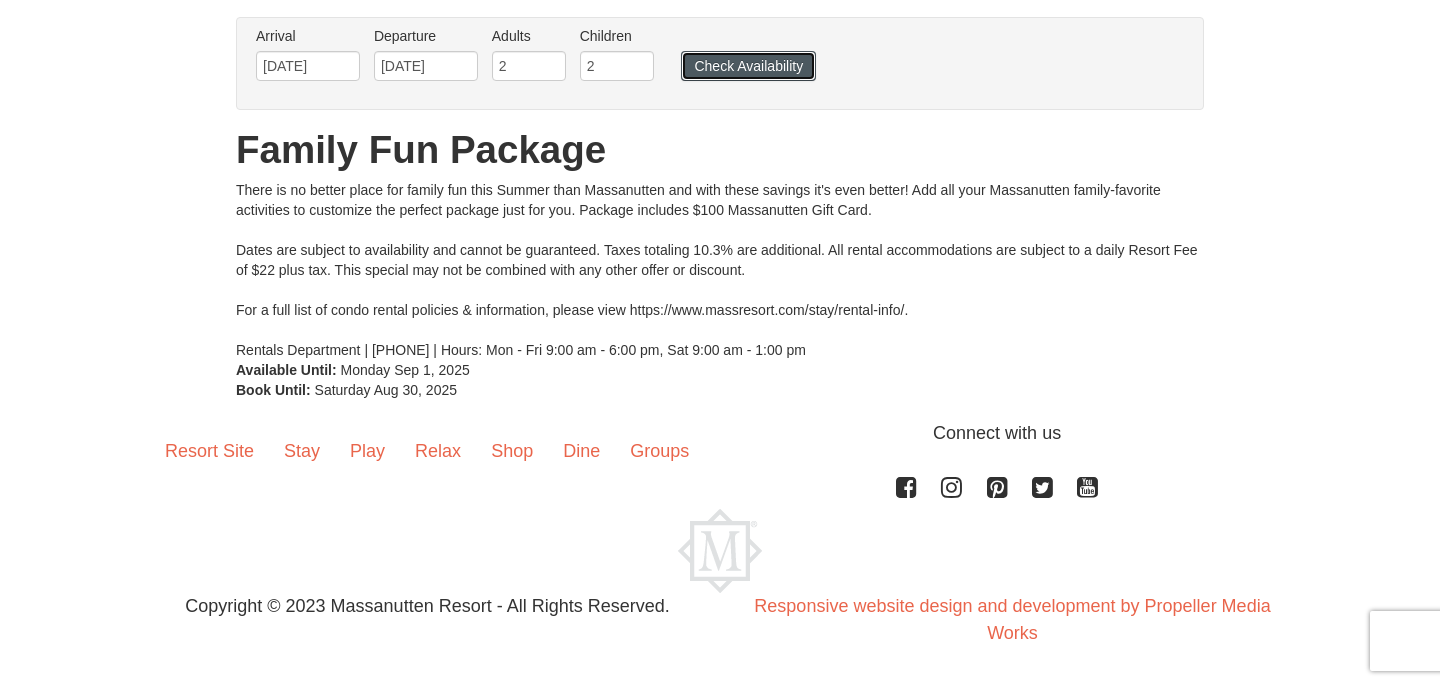 click on "Check Availability" at bounding box center [748, 66] 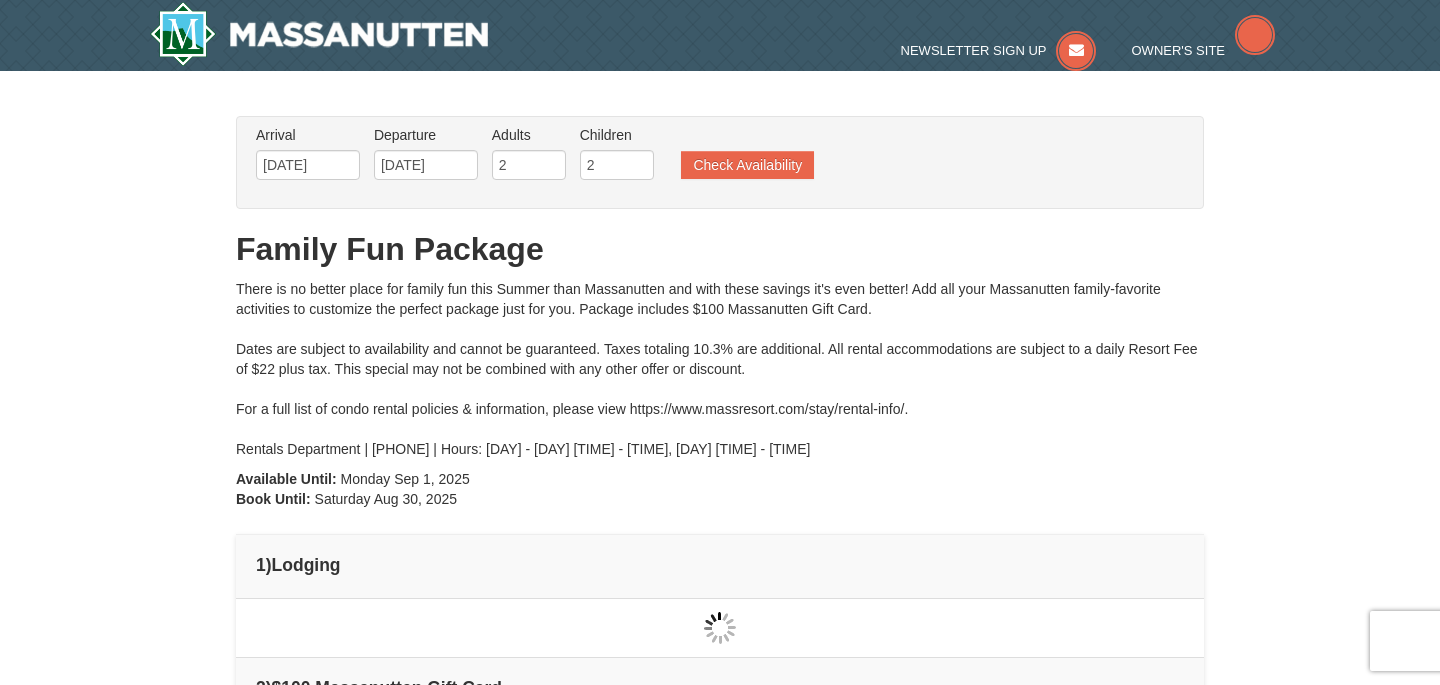scroll, scrollTop: 0, scrollLeft: 0, axis: both 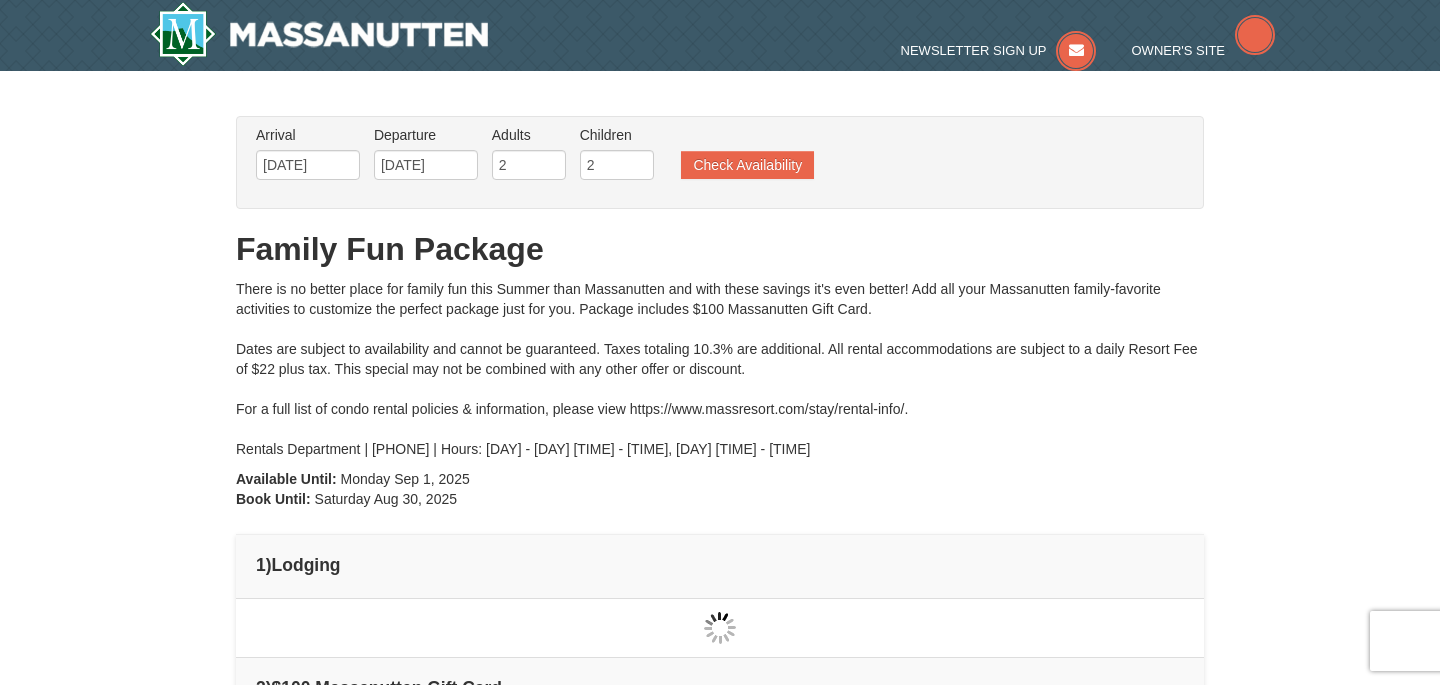 type on "[DATE]" 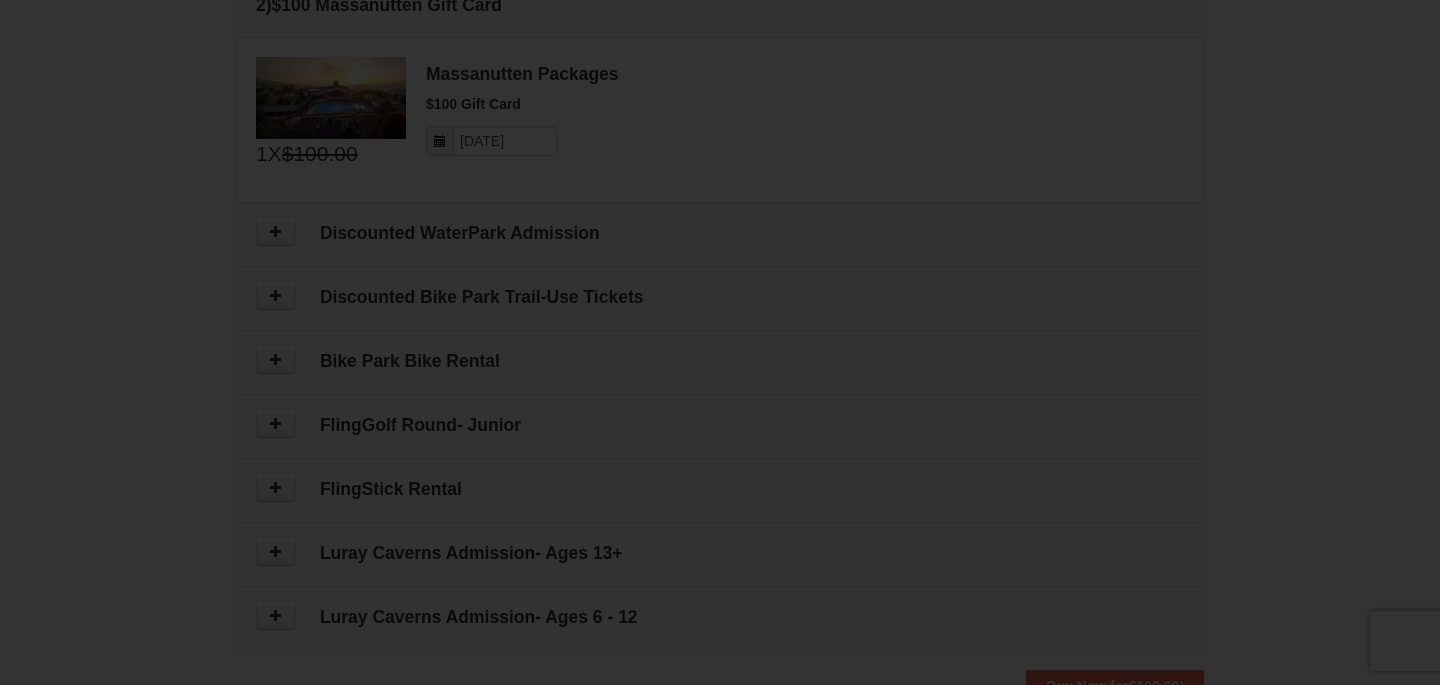 scroll, scrollTop: 0, scrollLeft: 0, axis: both 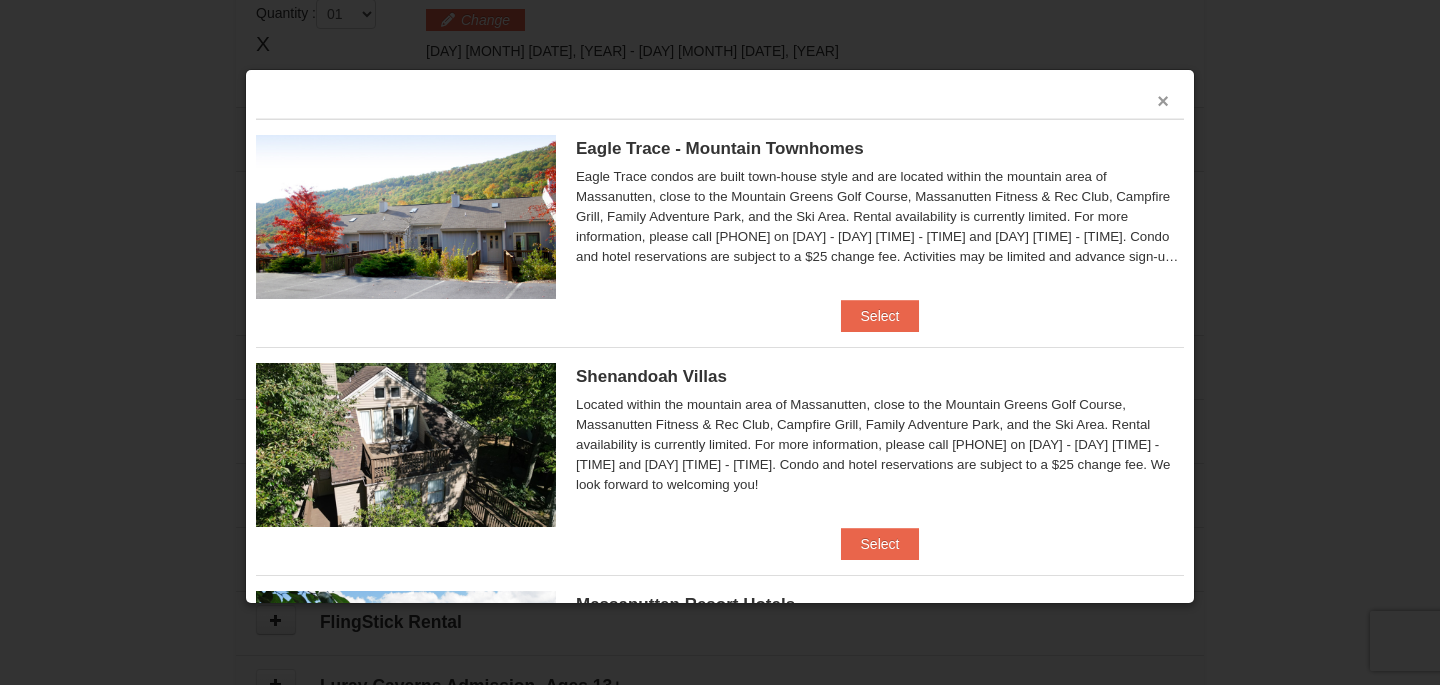 click on "×" at bounding box center (1163, 101) 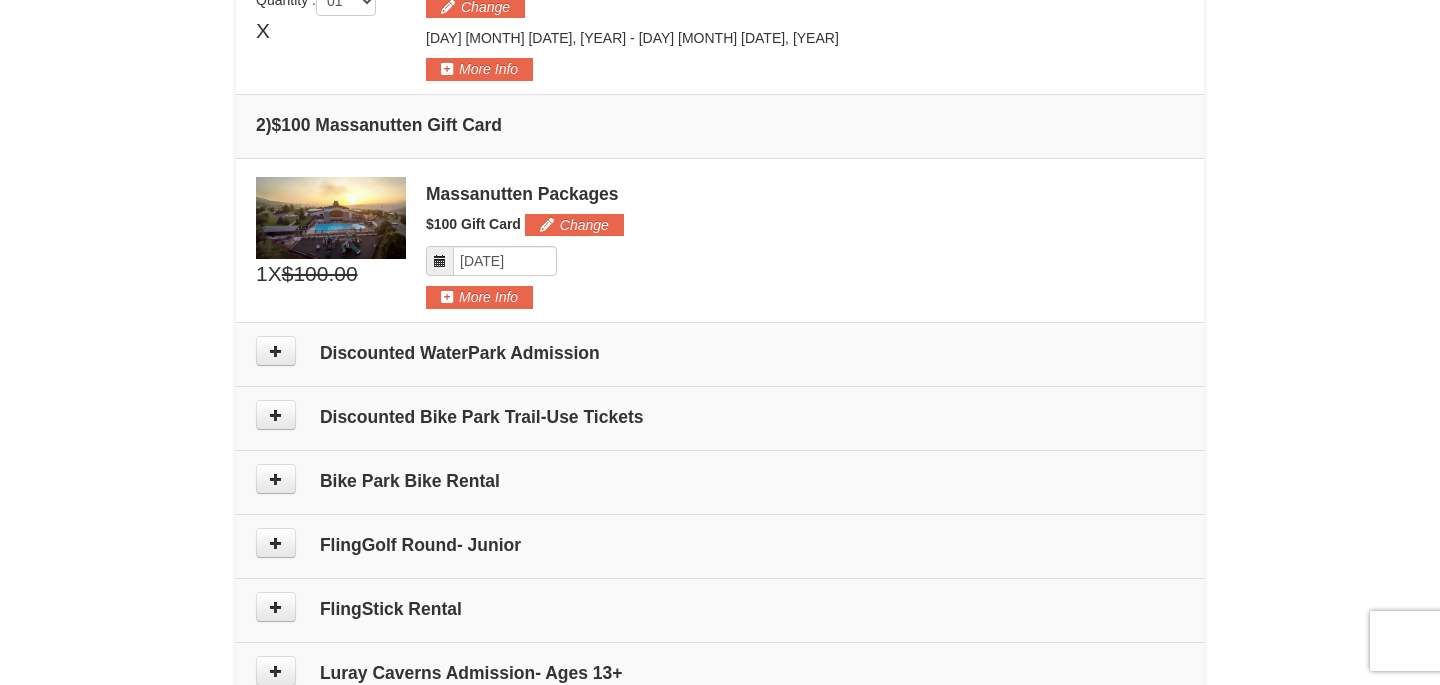 scroll, scrollTop: 634, scrollLeft: 0, axis: vertical 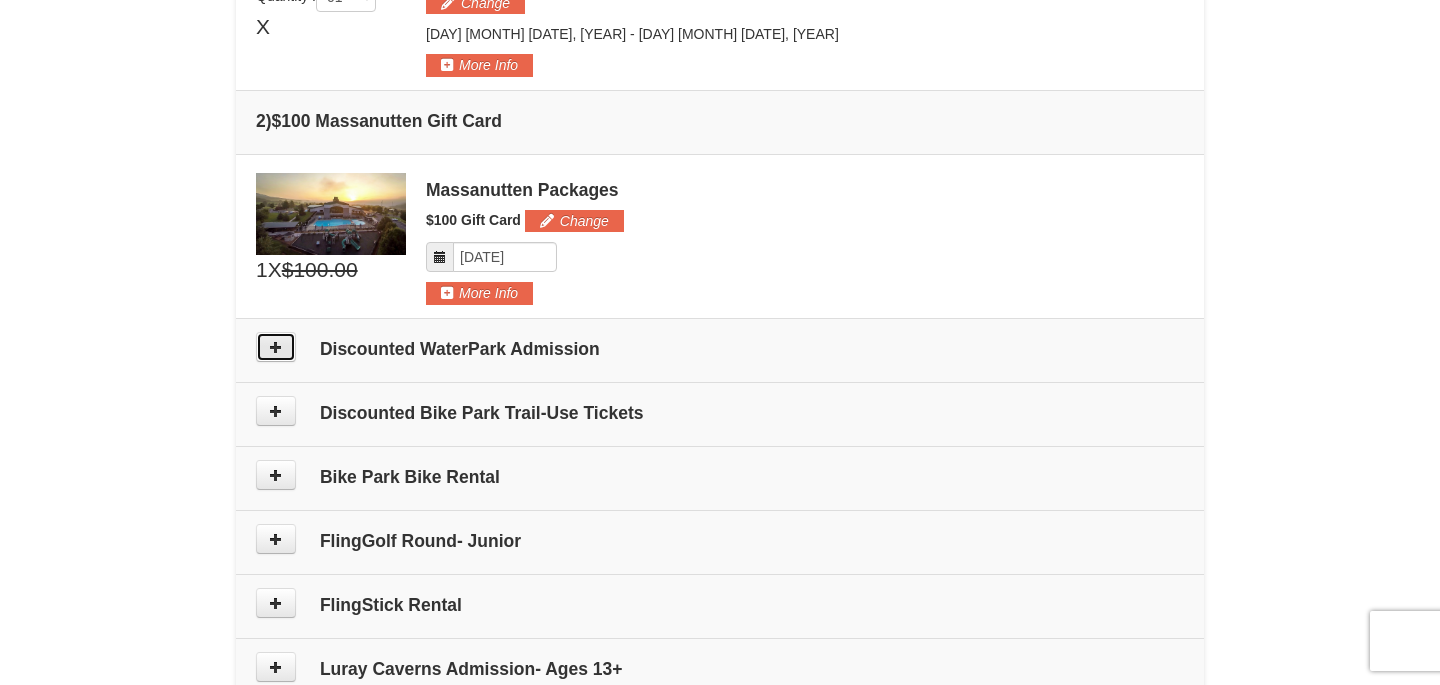 click at bounding box center (276, 347) 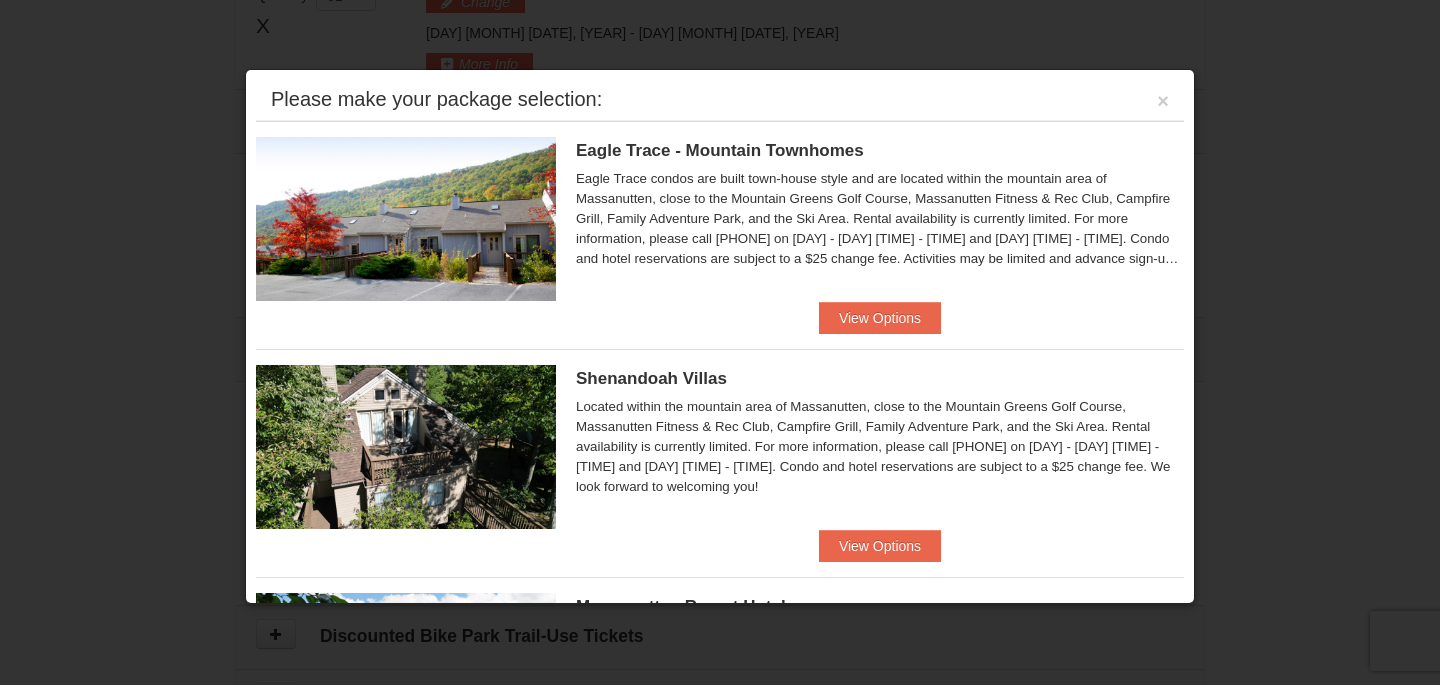 scroll, scrollTop: 616, scrollLeft: 0, axis: vertical 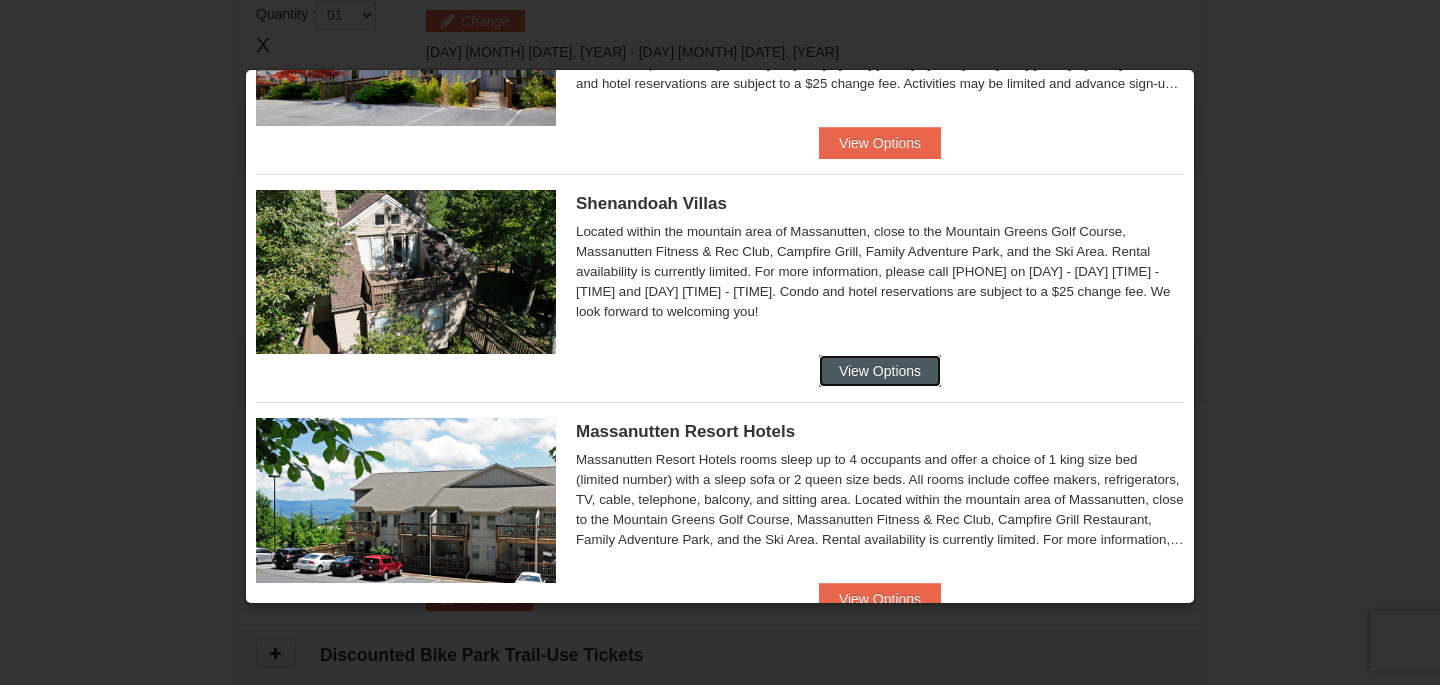 click on "View Options" at bounding box center (880, 371) 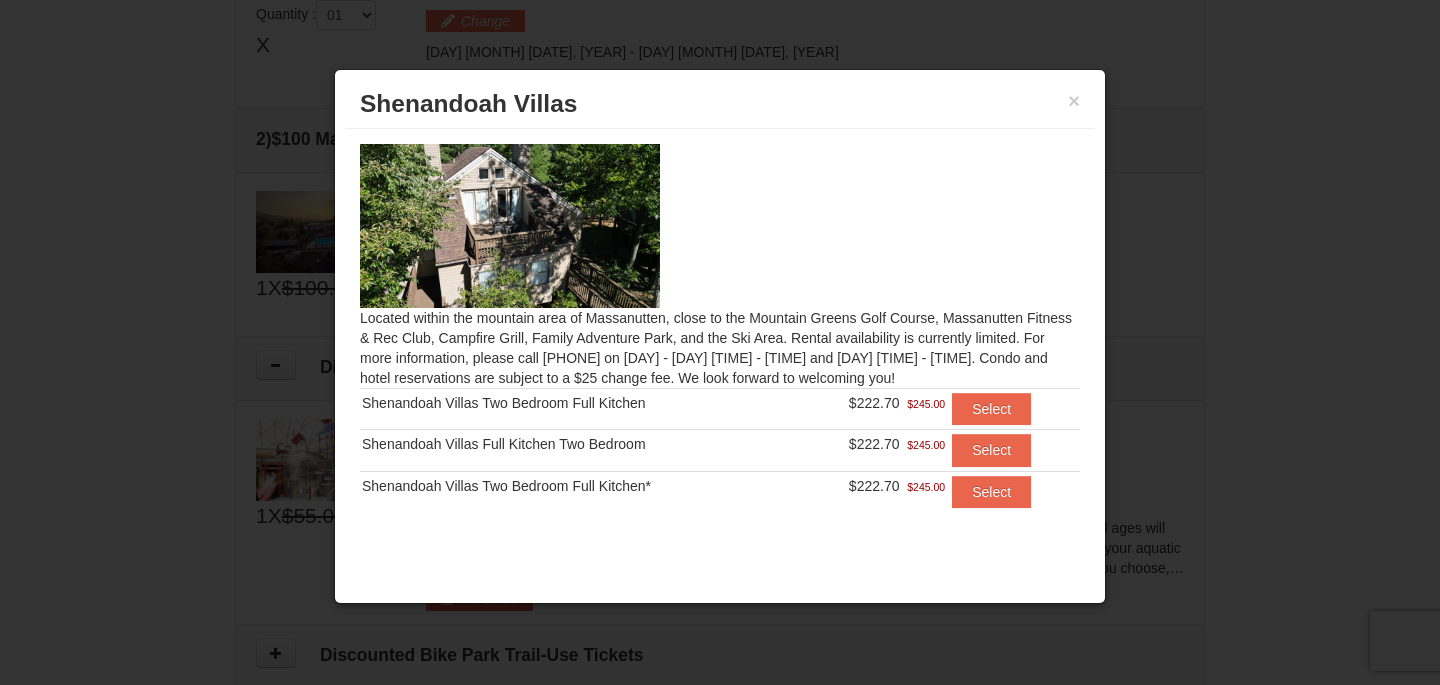 scroll, scrollTop: 3, scrollLeft: 0, axis: vertical 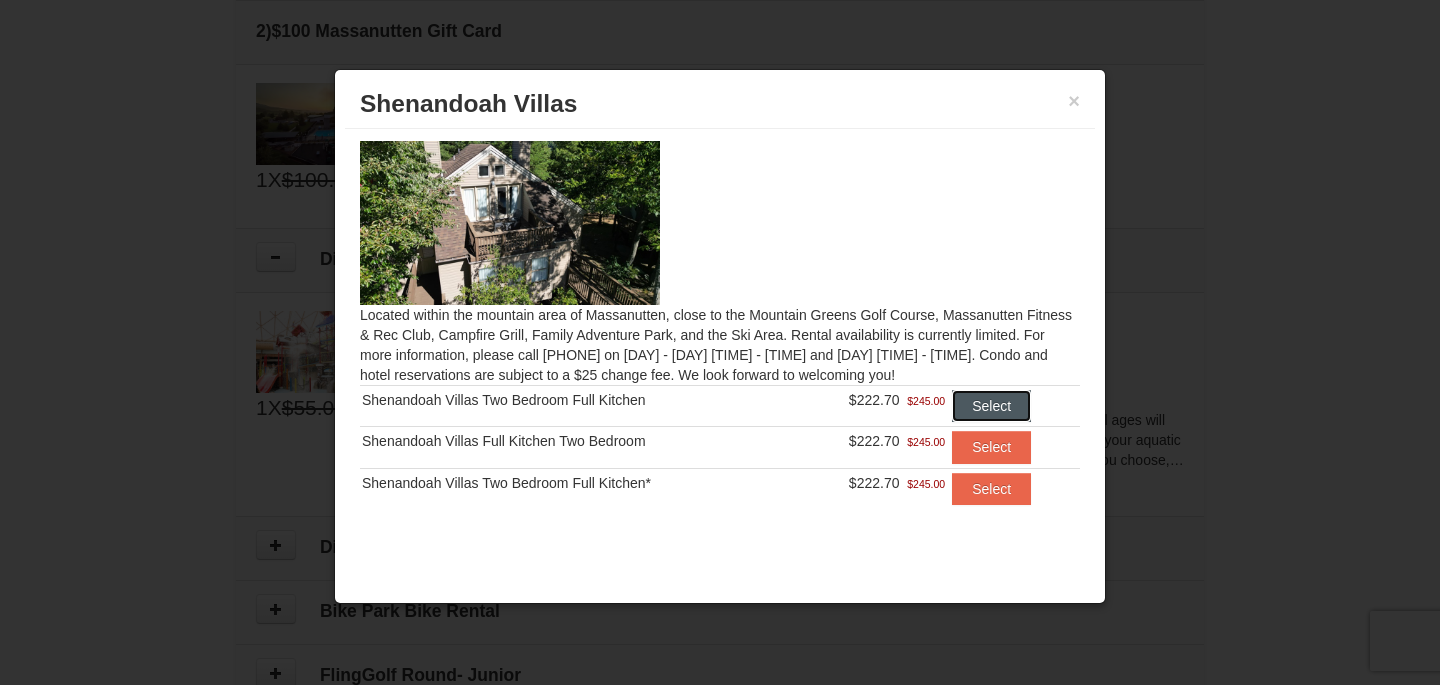 click on "Select" at bounding box center (991, 406) 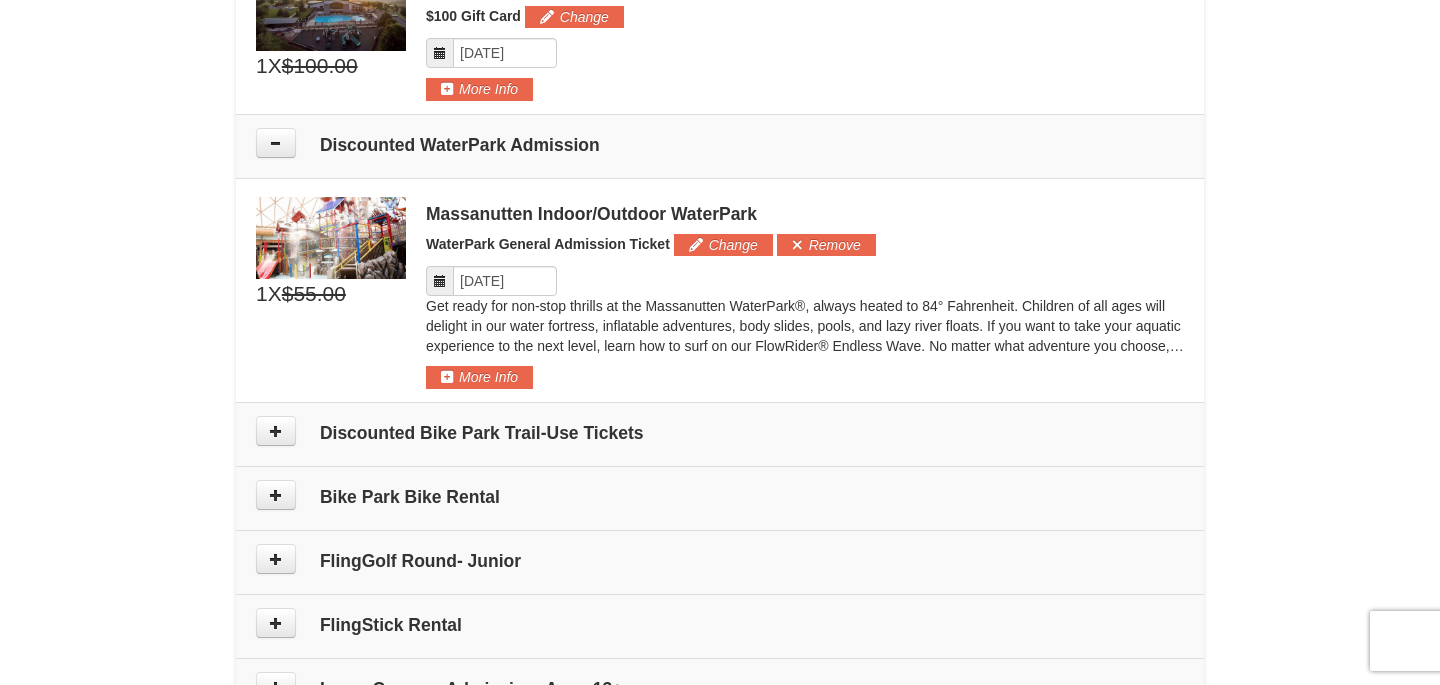 scroll, scrollTop: 929, scrollLeft: 0, axis: vertical 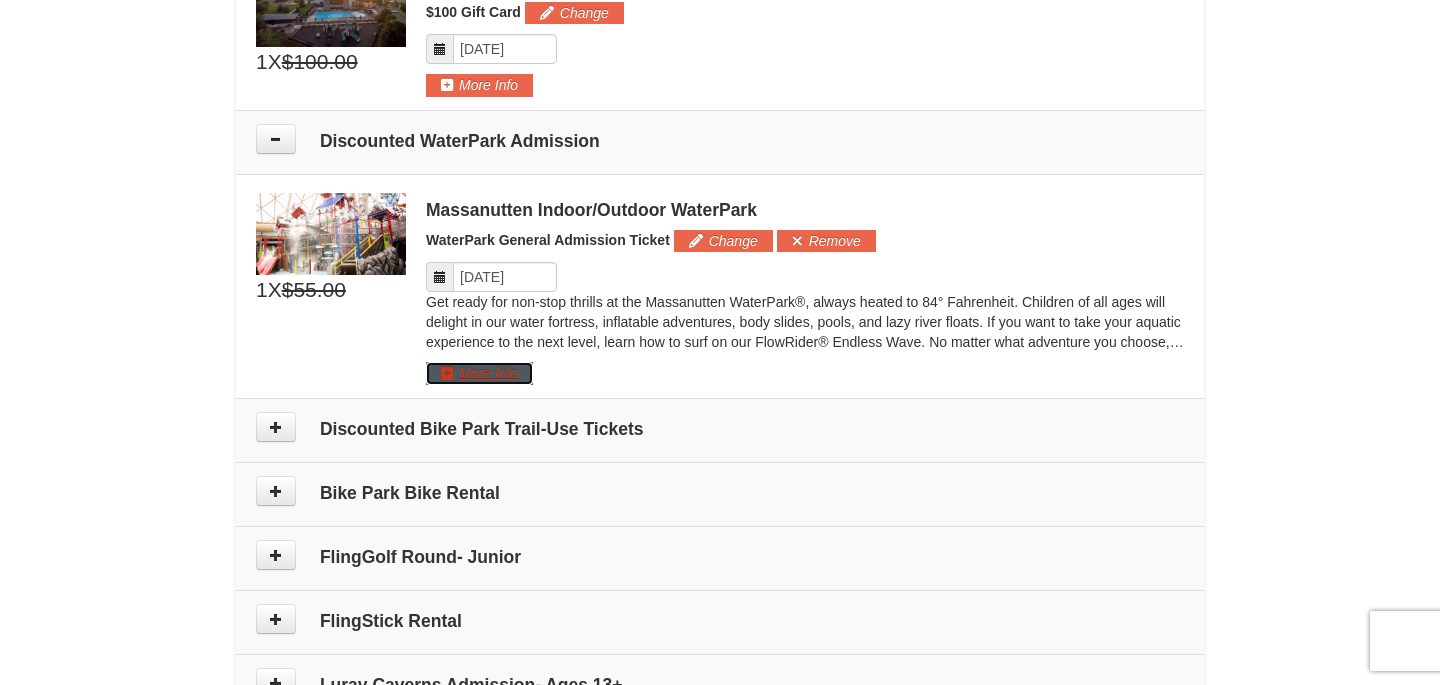 click on "More Info" at bounding box center (479, 373) 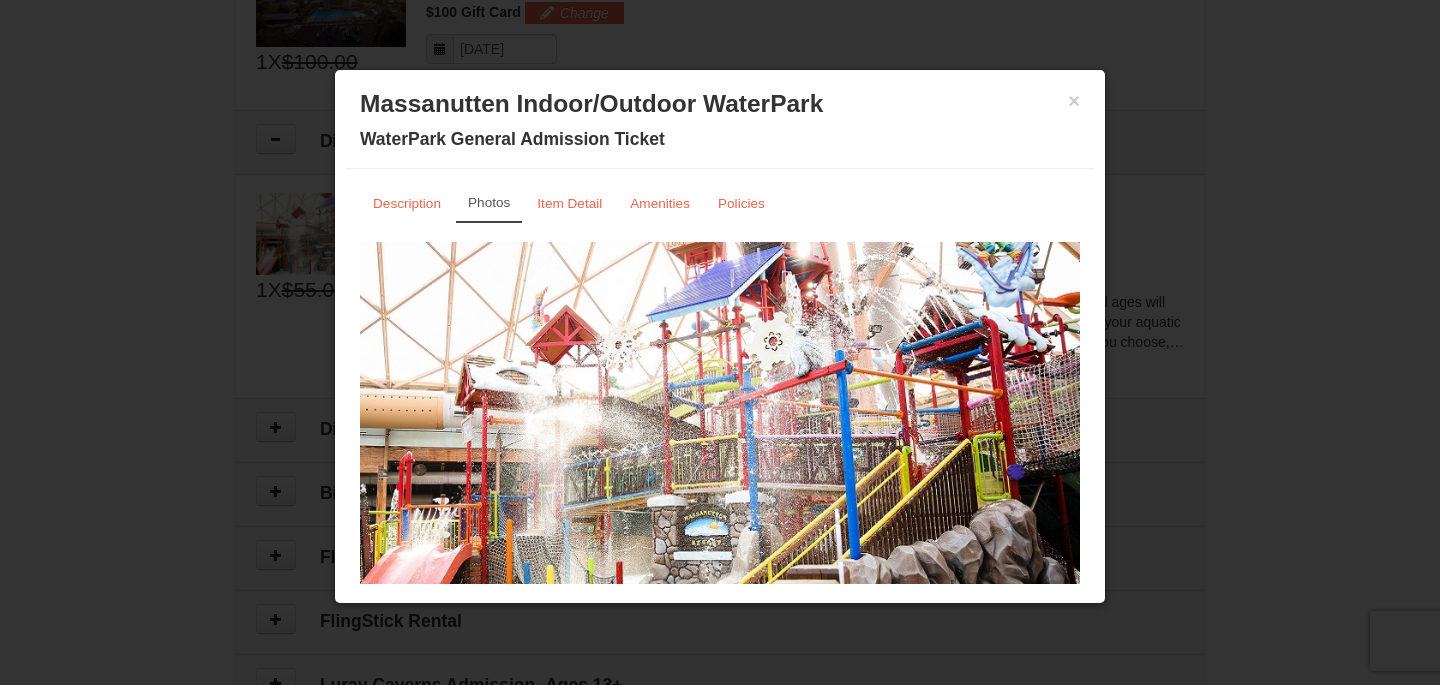 scroll, scrollTop: 67, scrollLeft: 0, axis: vertical 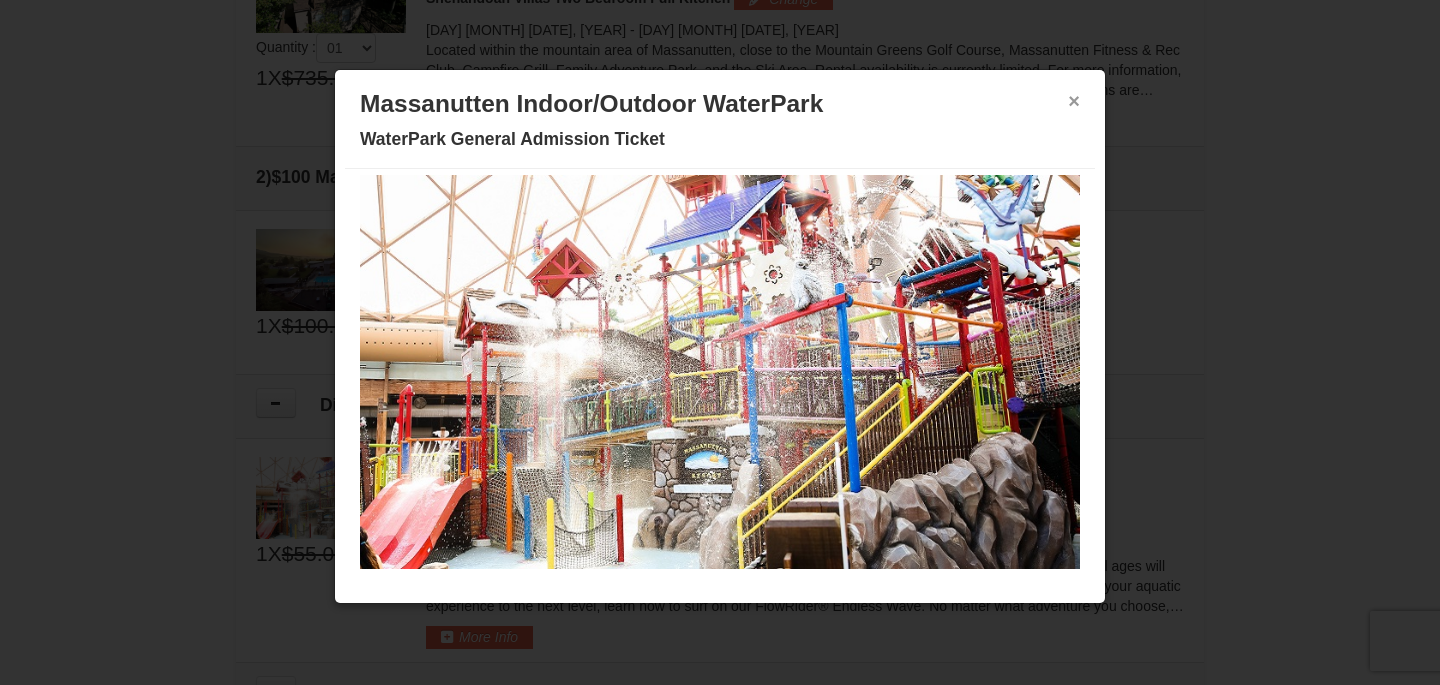 click on "×" at bounding box center [1074, 101] 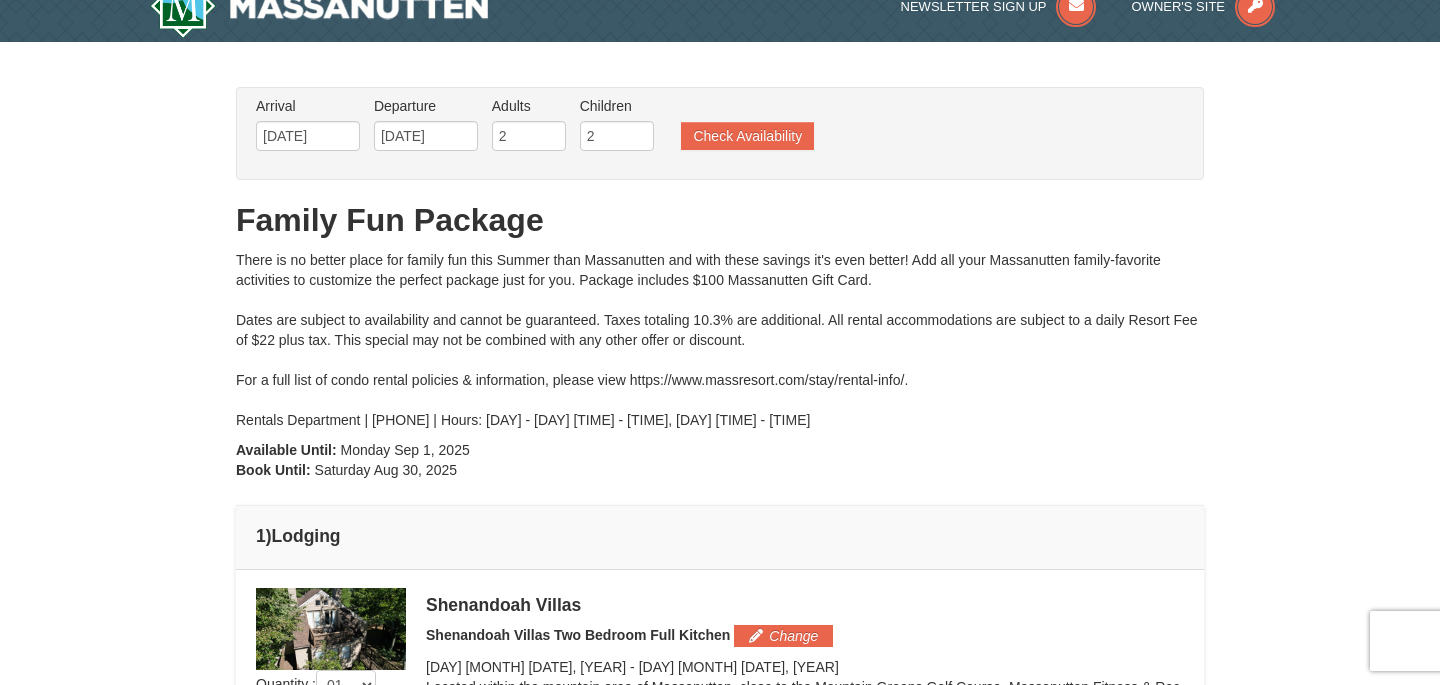 scroll, scrollTop: 0, scrollLeft: 0, axis: both 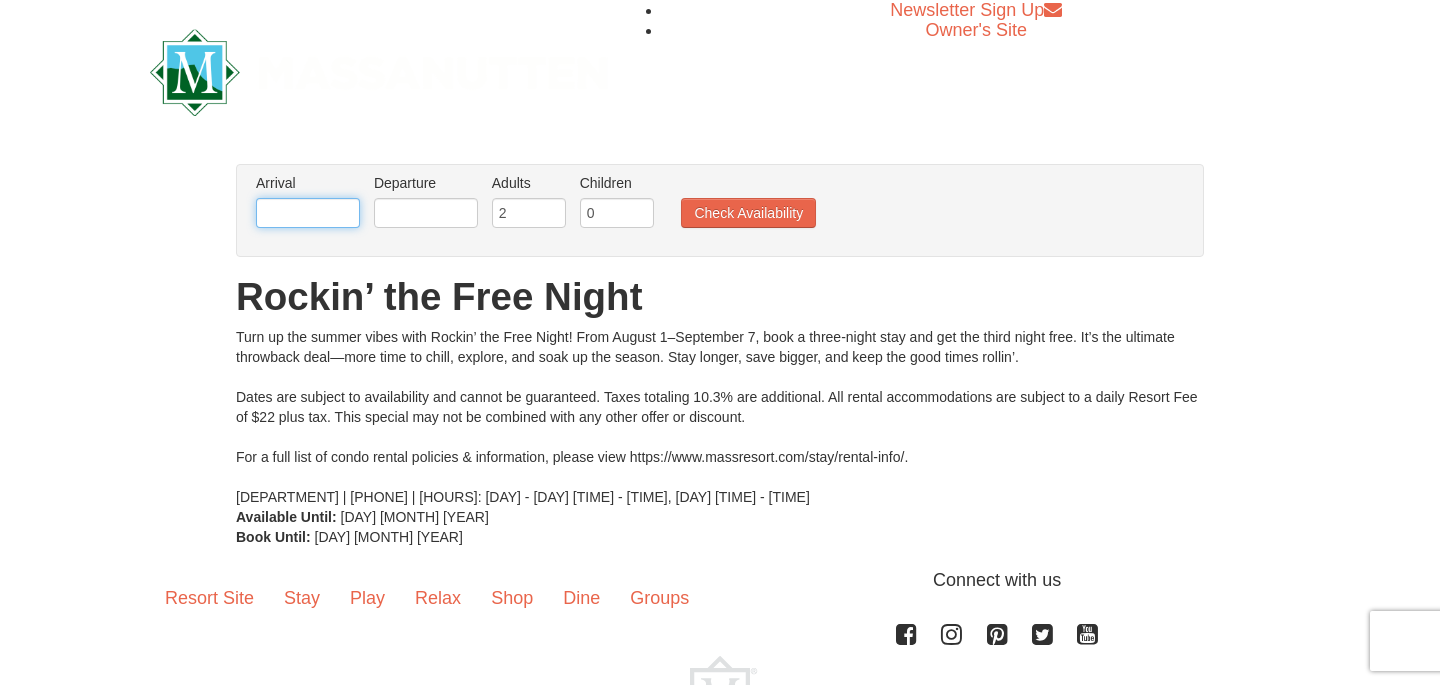 click at bounding box center (308, 213) 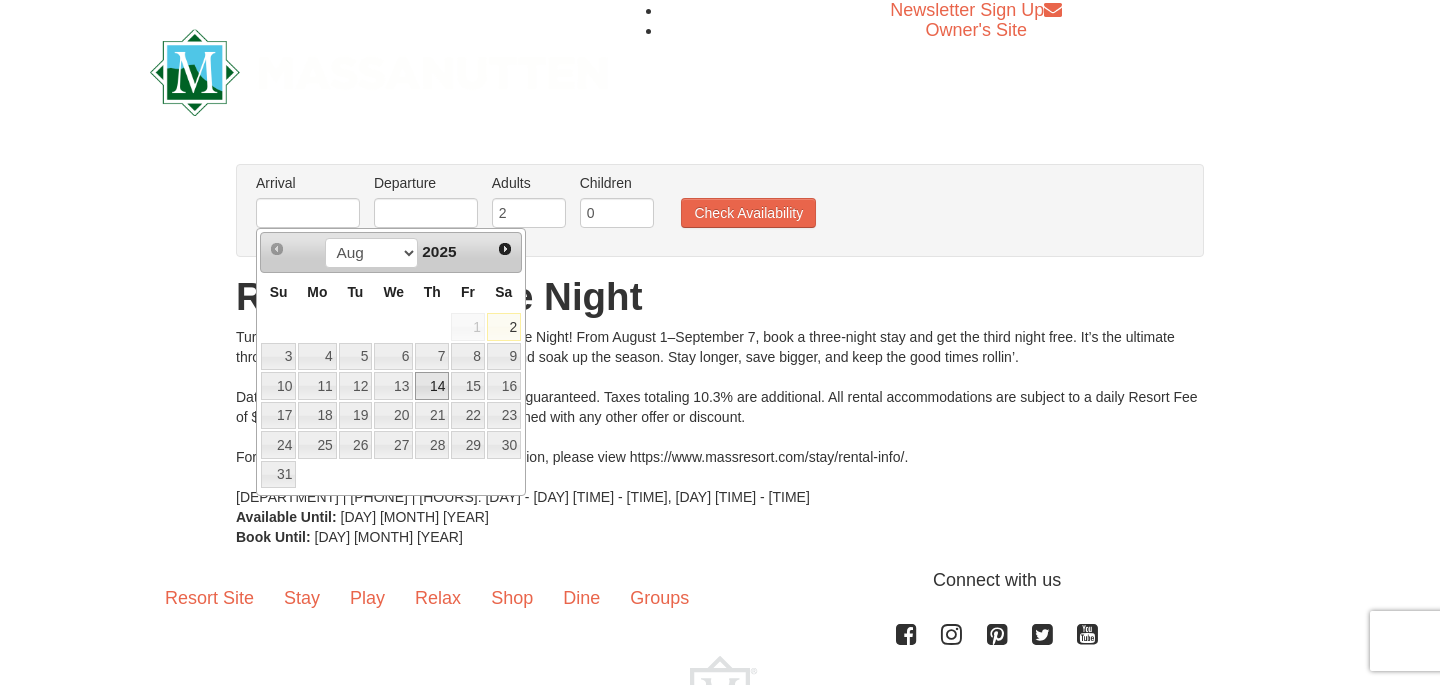 click on "14" at bounding box center (432, 386) 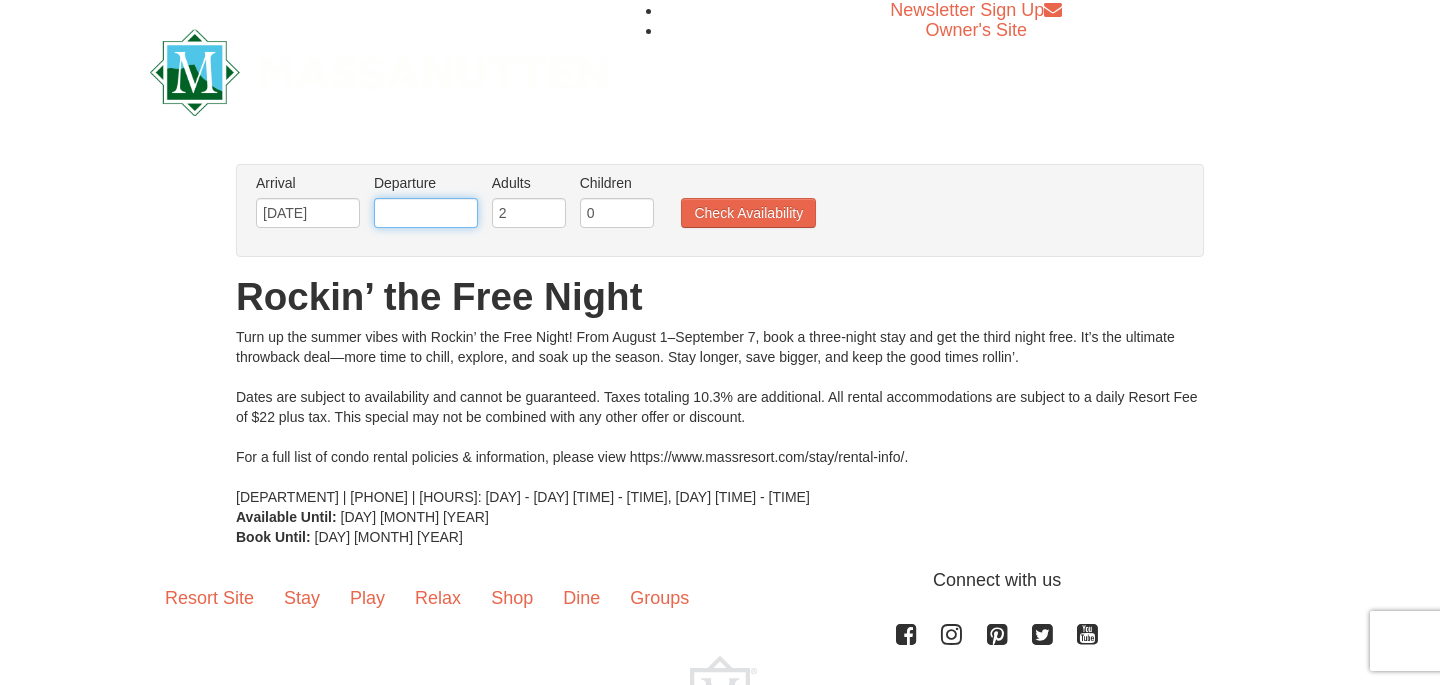 click at bounding box center (426, 213) 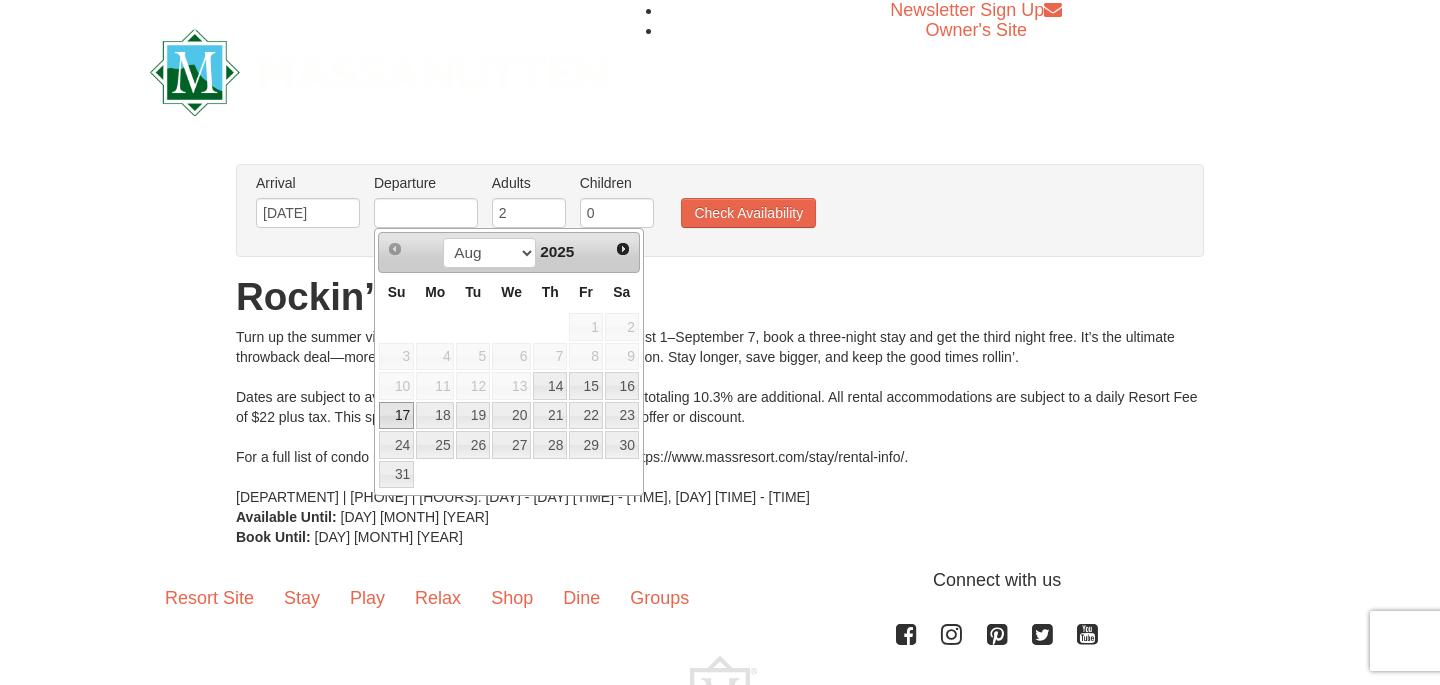 click on "17" at bounding box center (396, 416) 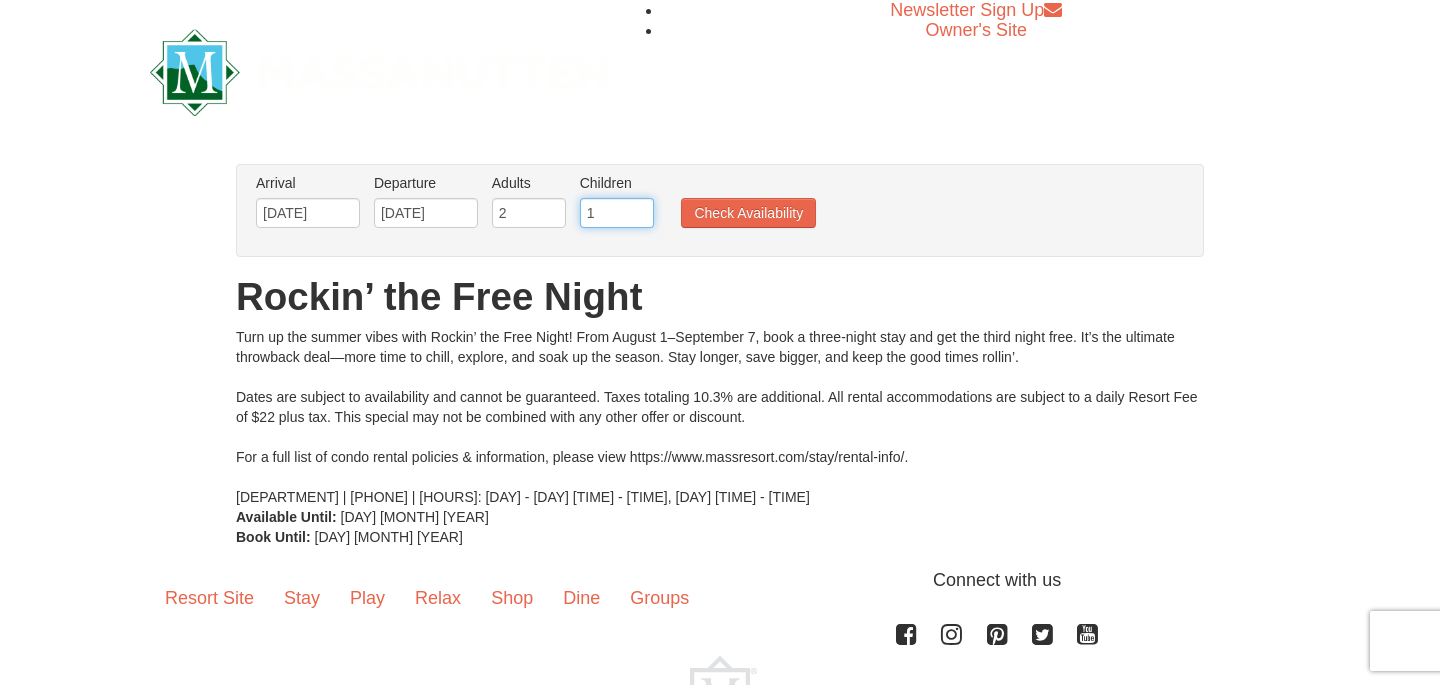 click on "1" at bounding box center [617, 213] 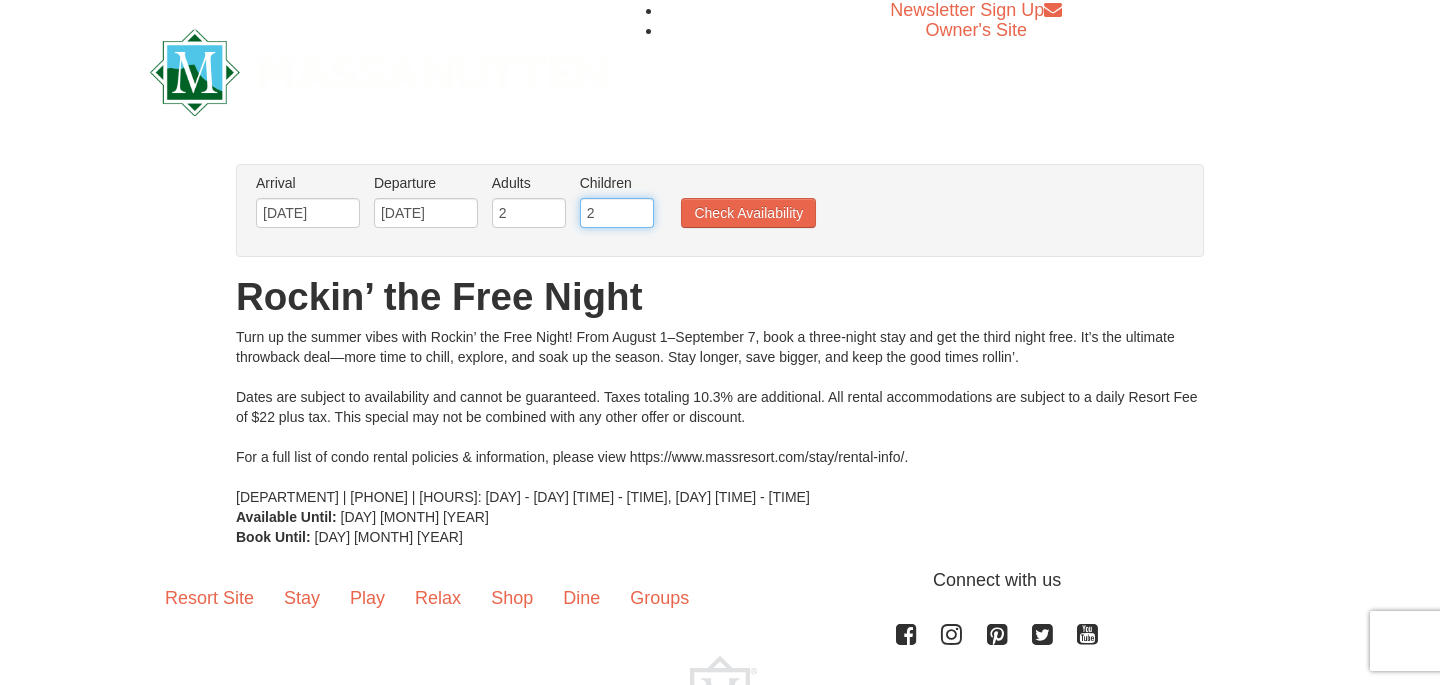 type on "2" 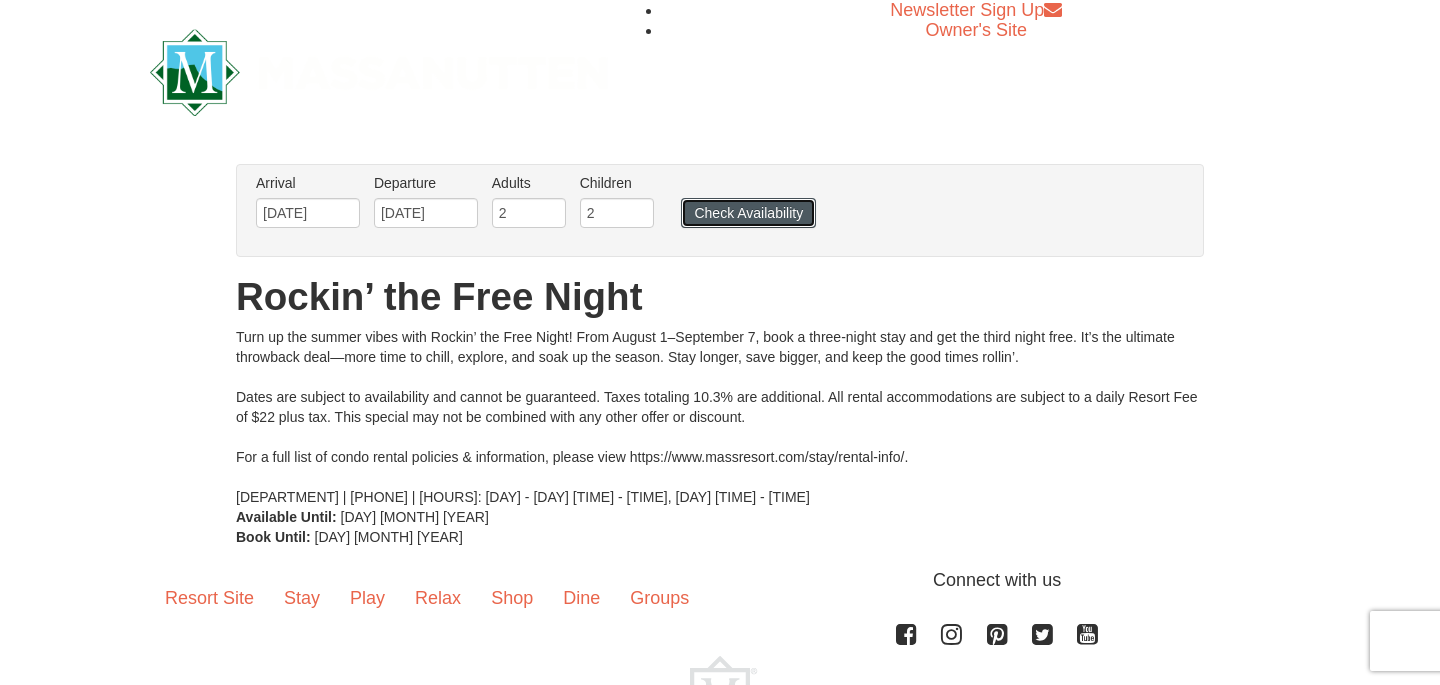 click on "Check Availability" at bounding box center (748, 213) 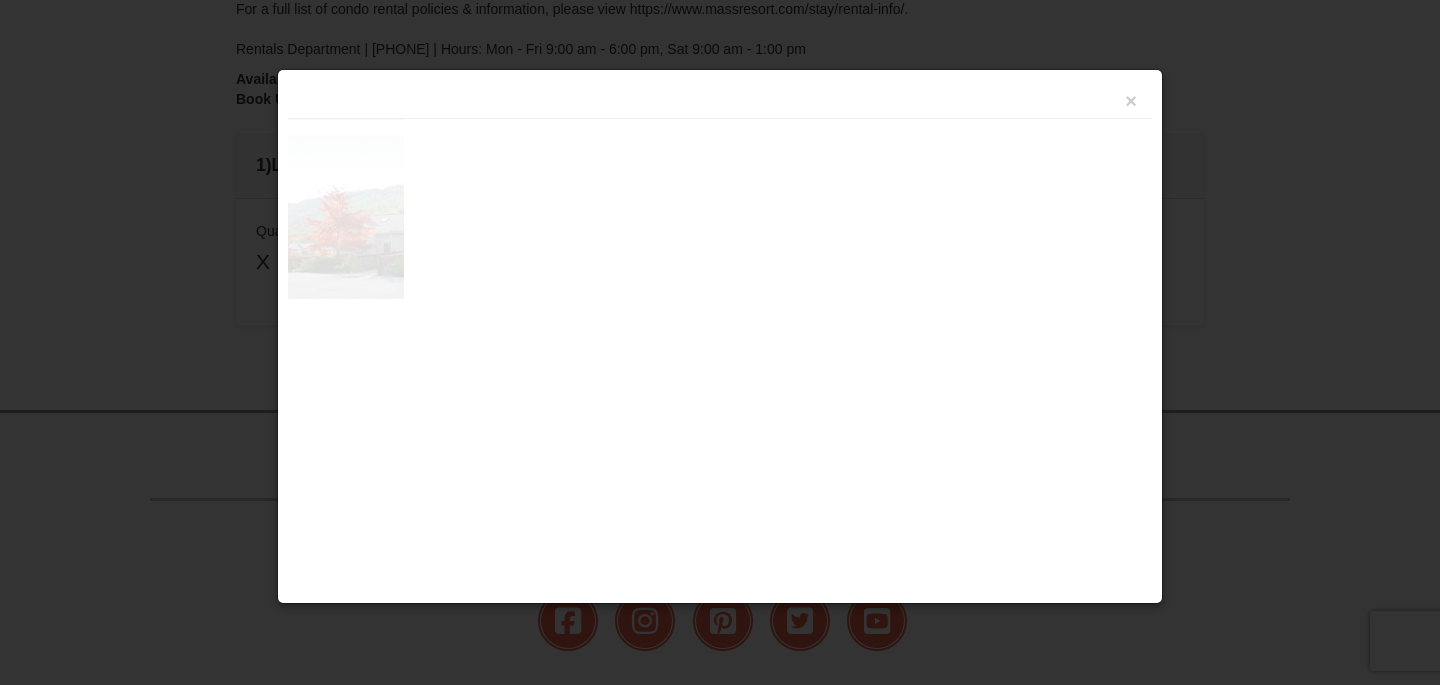 scroll, scrollTop: 604, scrollLeft: 0, axis: vertical 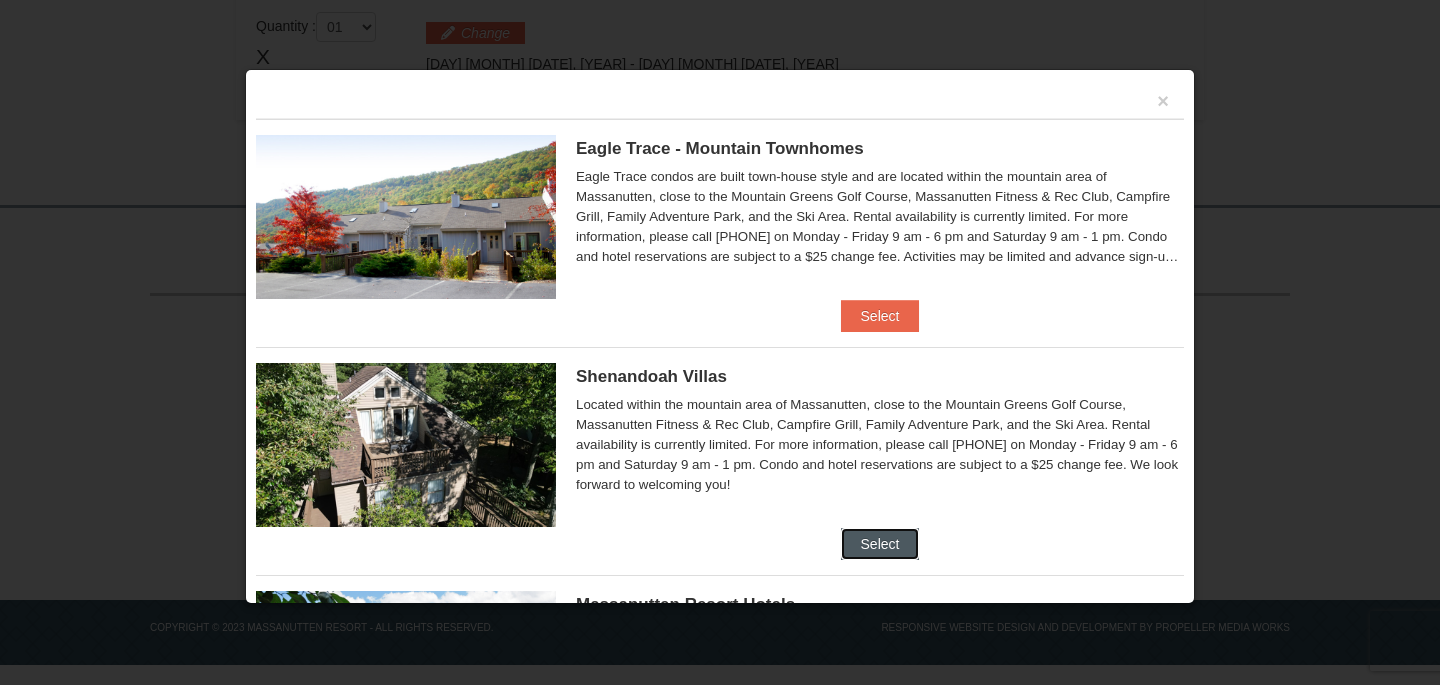 click on "Select" at bounding box center [880, 544] 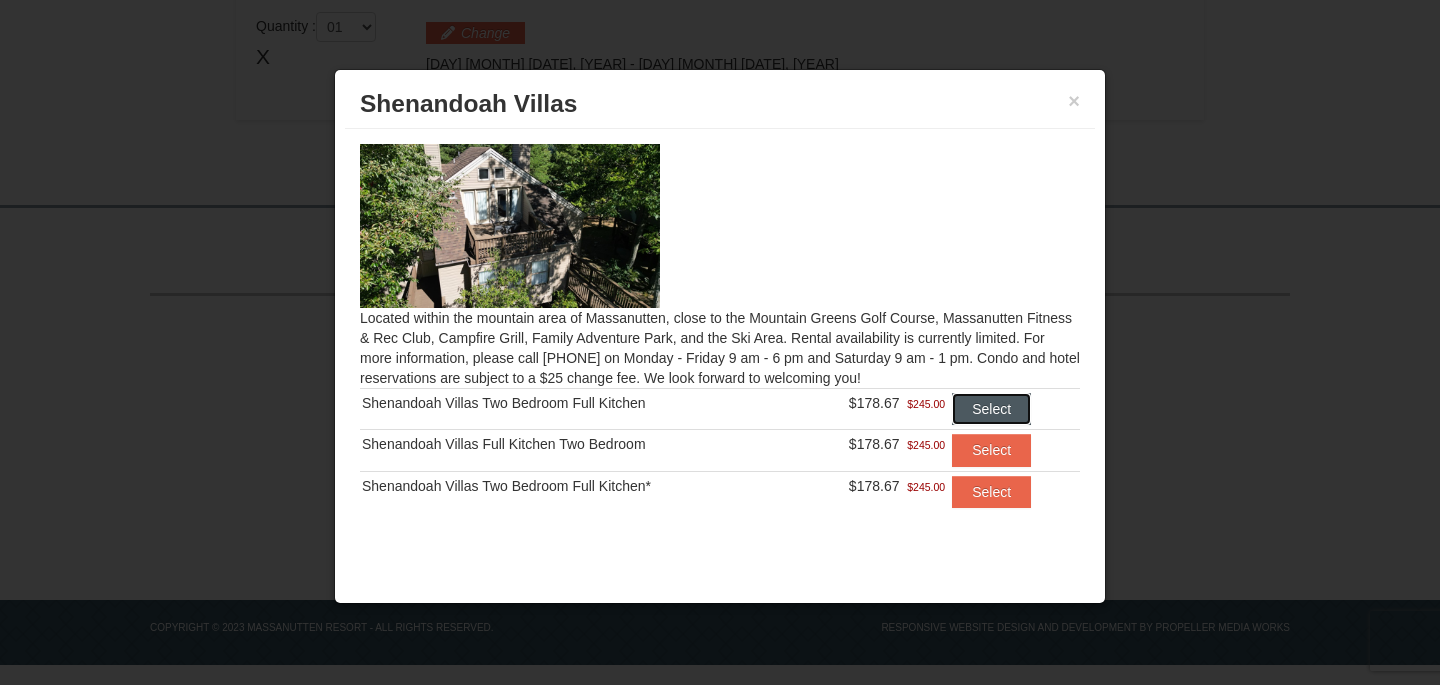 click on "Select" at bounding box center (991, 409) 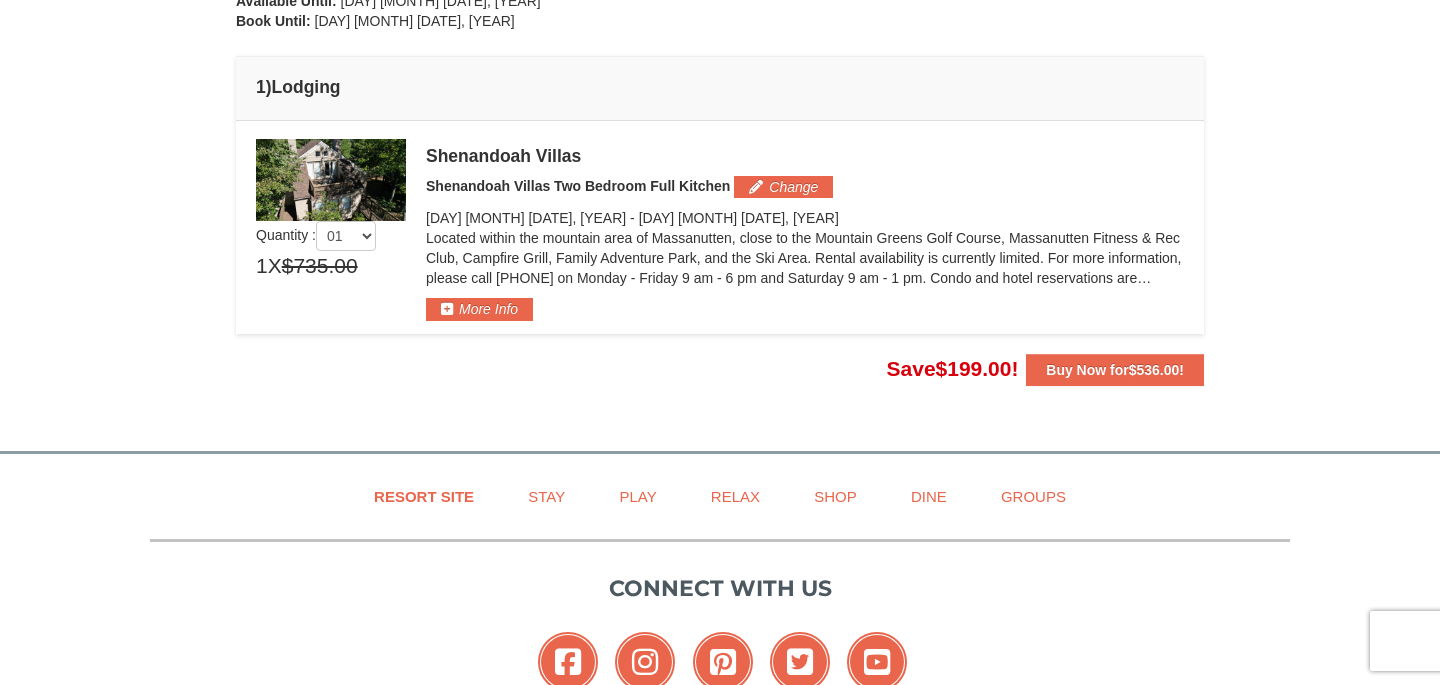 scroll, scrollTop: 479, scrollLeft: 0, axis: vertical 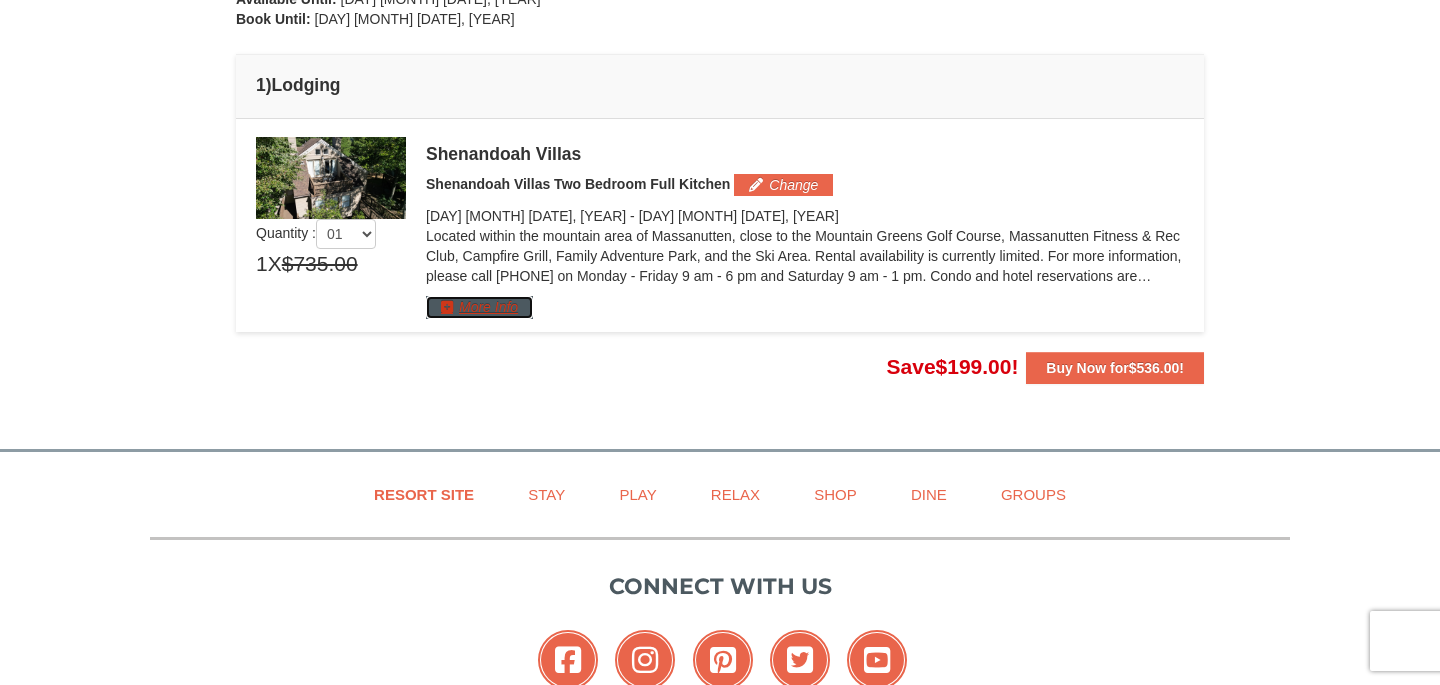 click on "More Info" at bounding box center (479, 307) 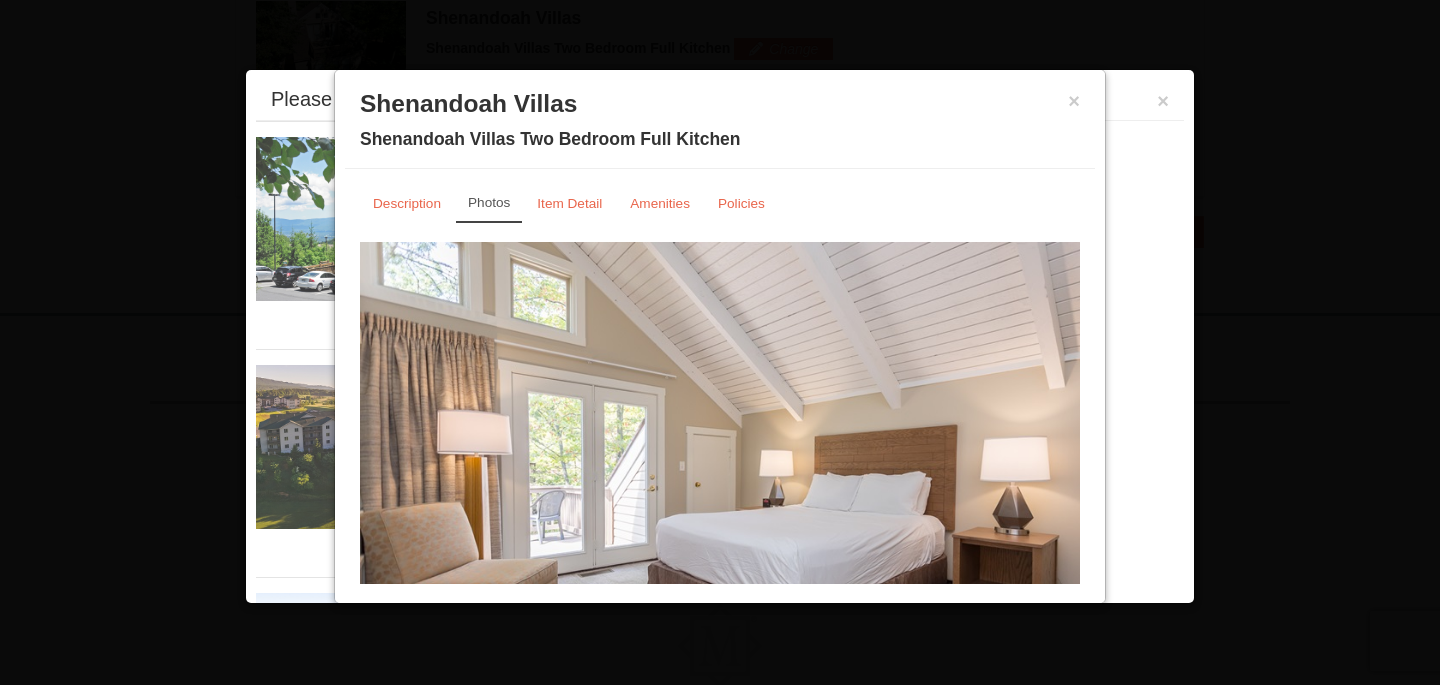 scroll, scrollTop: 616, scrollLeft: 0, axis: vertical 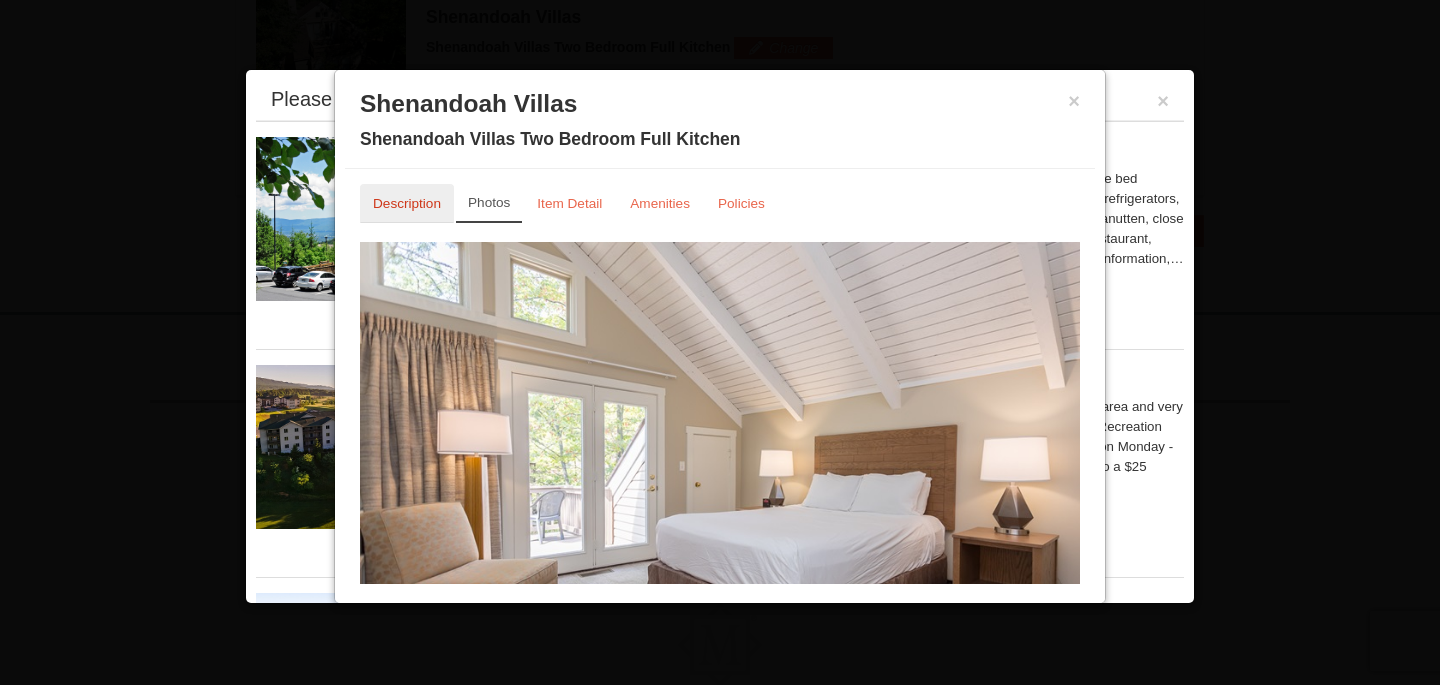click on "Description" at bounding box center [407, 203] 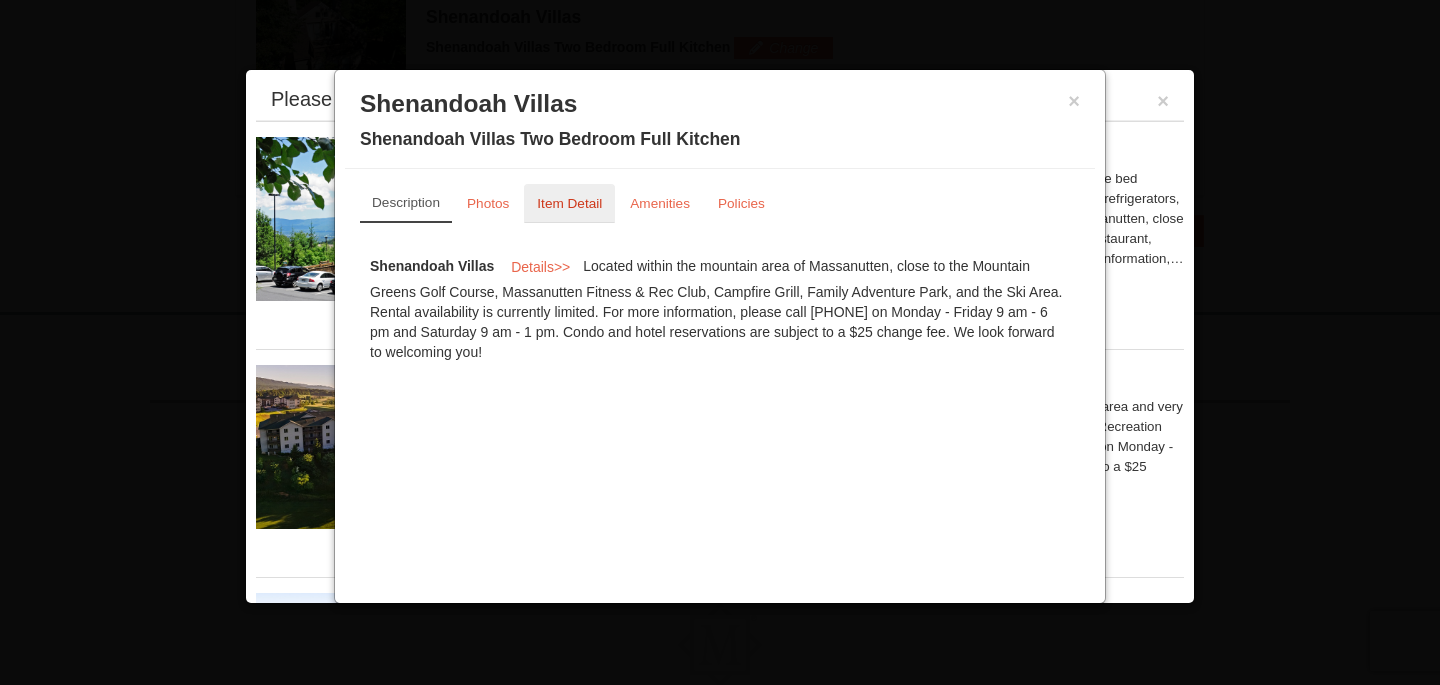 click on "Item Detail" at bounding box center (569, 203) 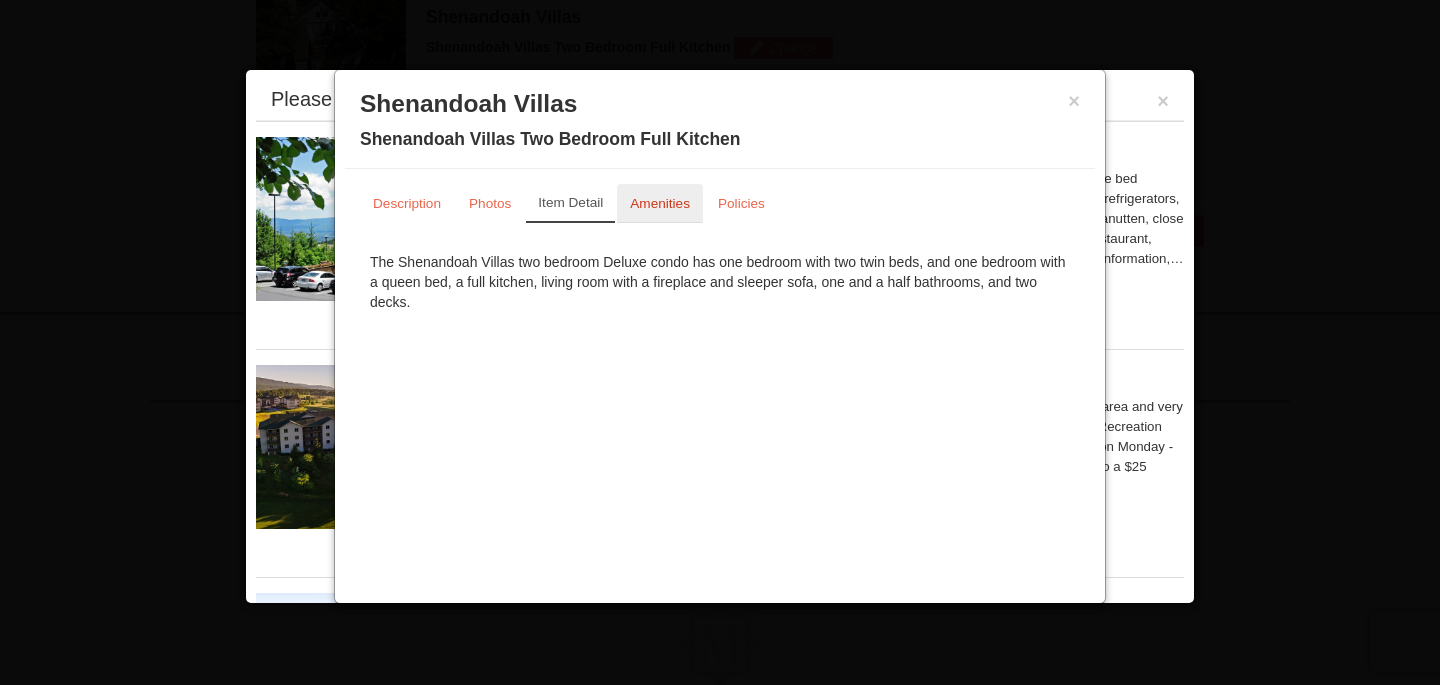 click on "Amenities" at bounding box center (660, 203) 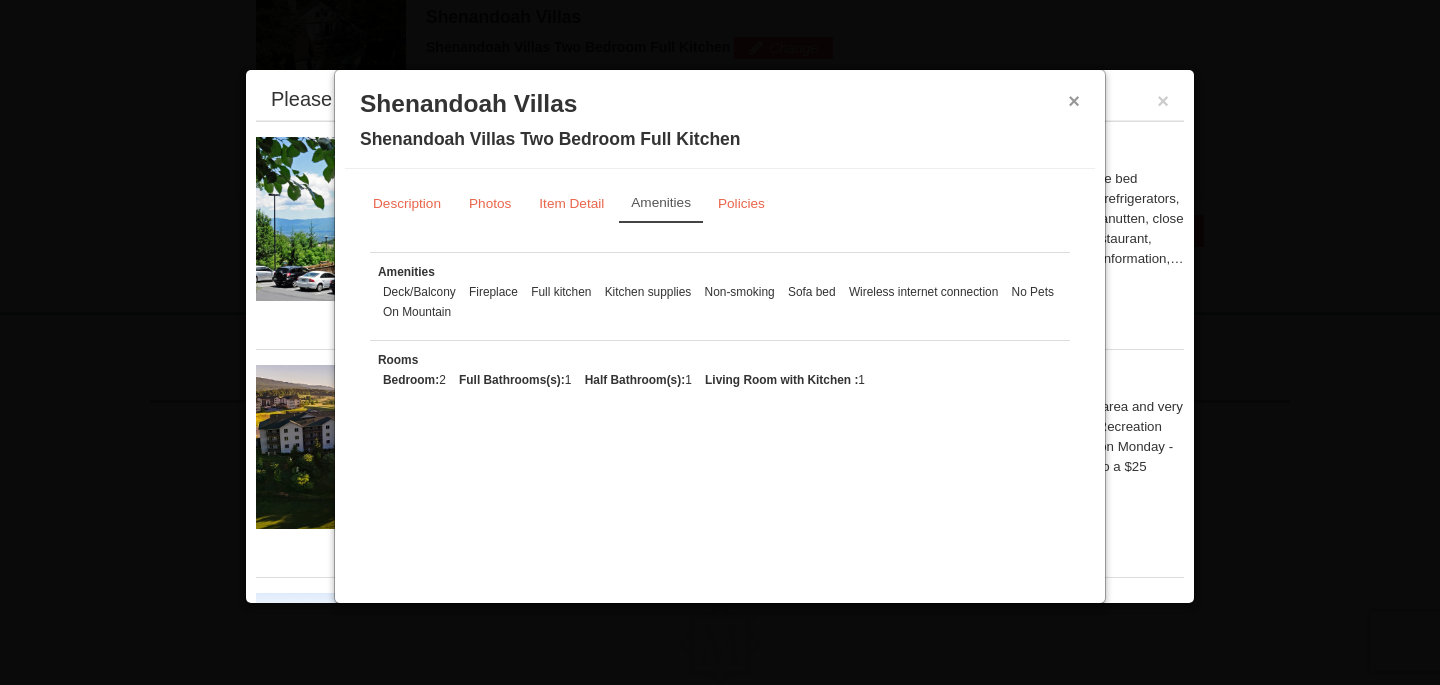 click on "×" at bounding box center (1074, 101) 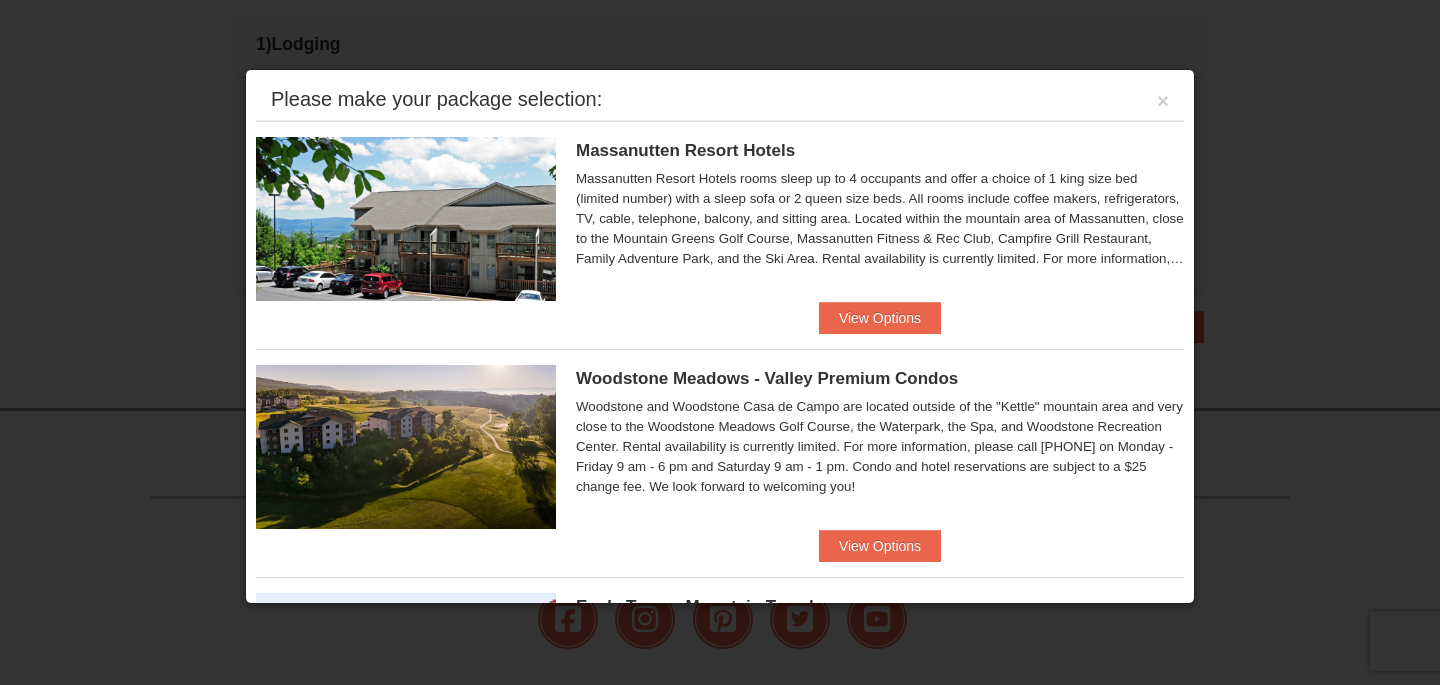 scroll, scrollTop: 525, scrollLeft: 0, axis: vertical 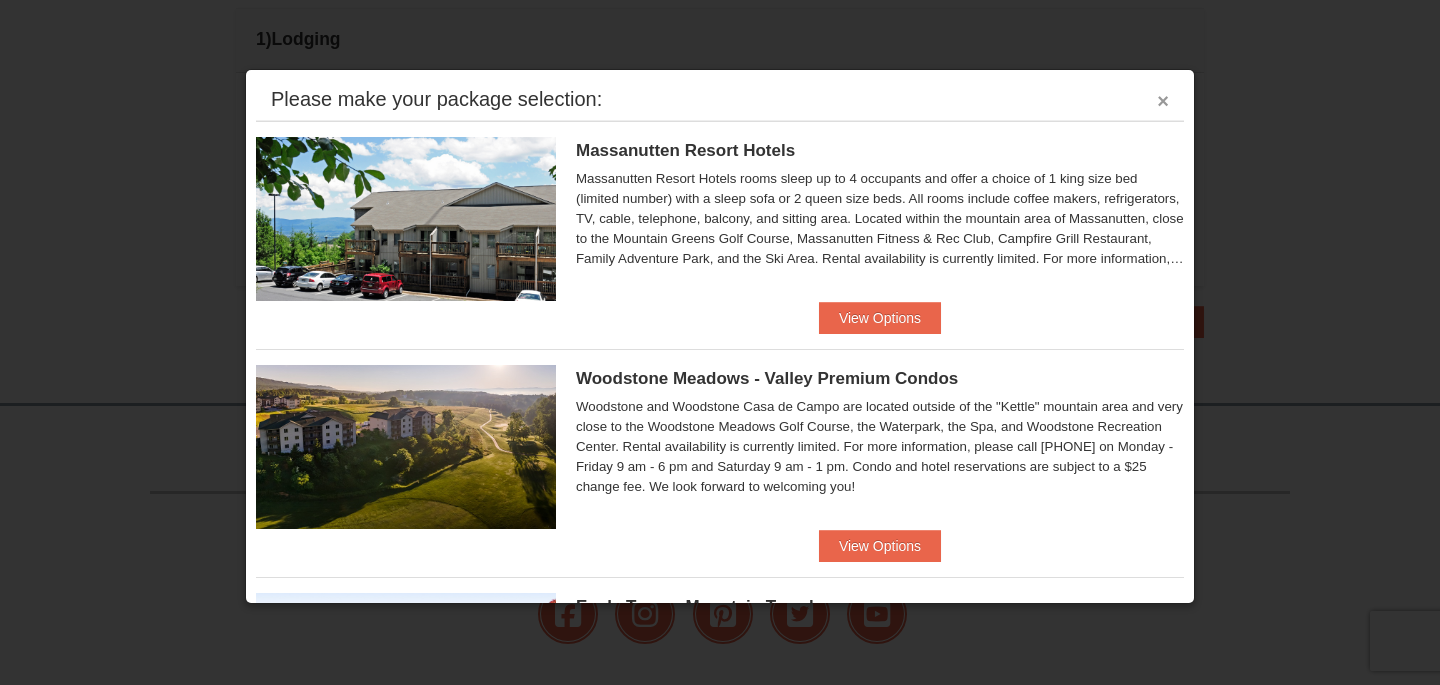 click on "×" at bounding box center (1163, 101) 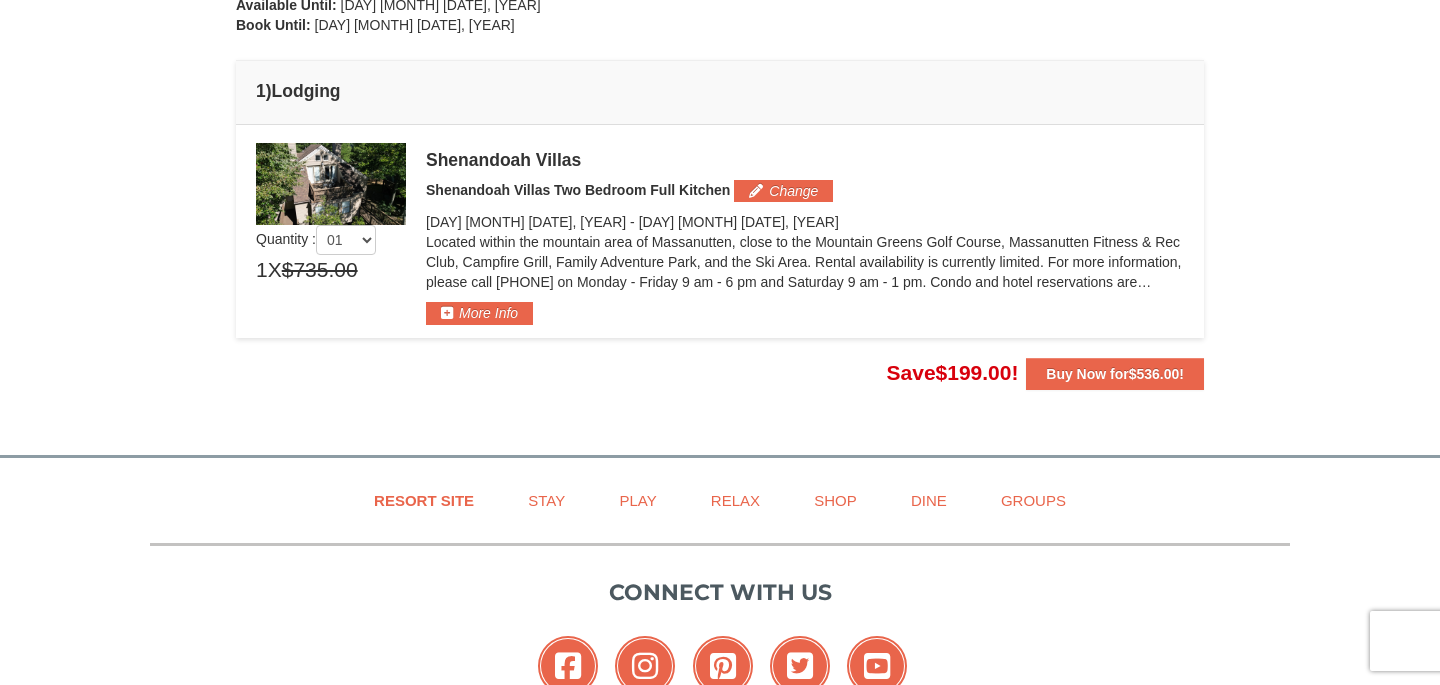 scroll, scrollTop: 465, scrollLeft: 0, axis: vertical 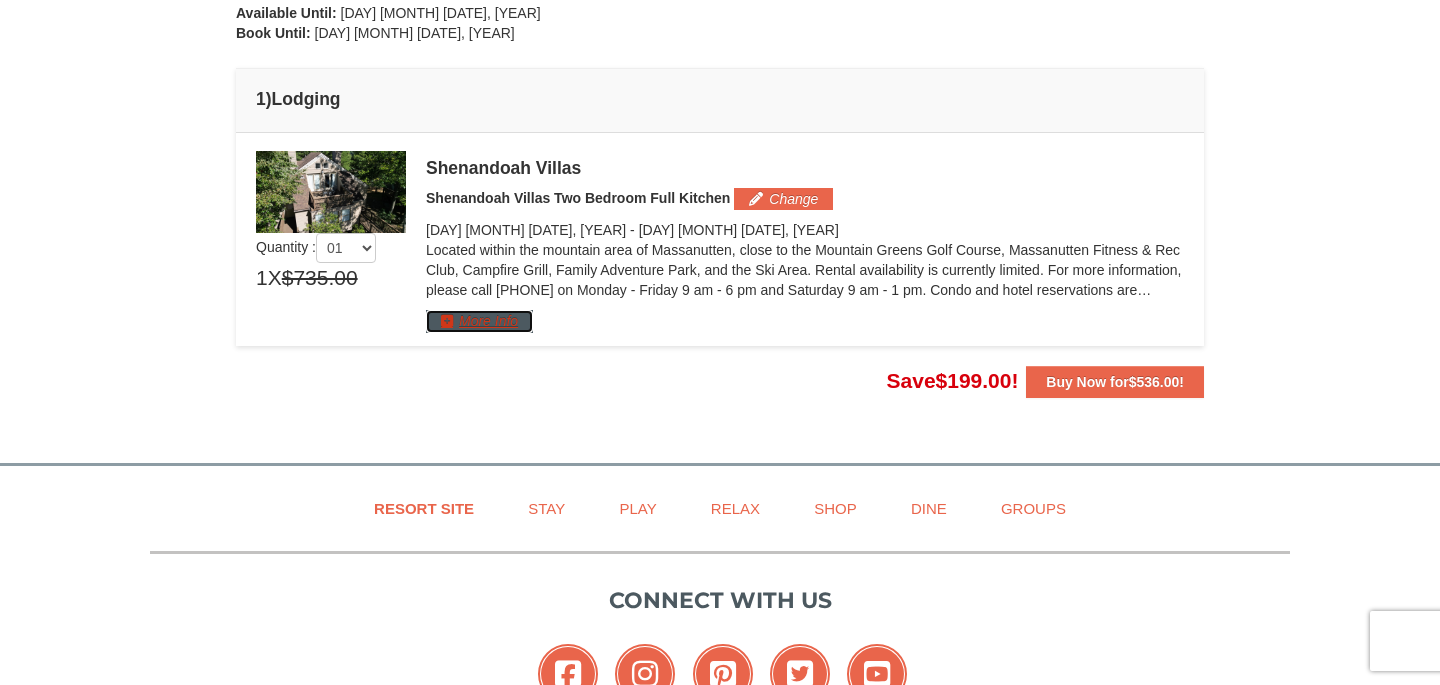 click on "More Info" at bounding box center [479, 321] 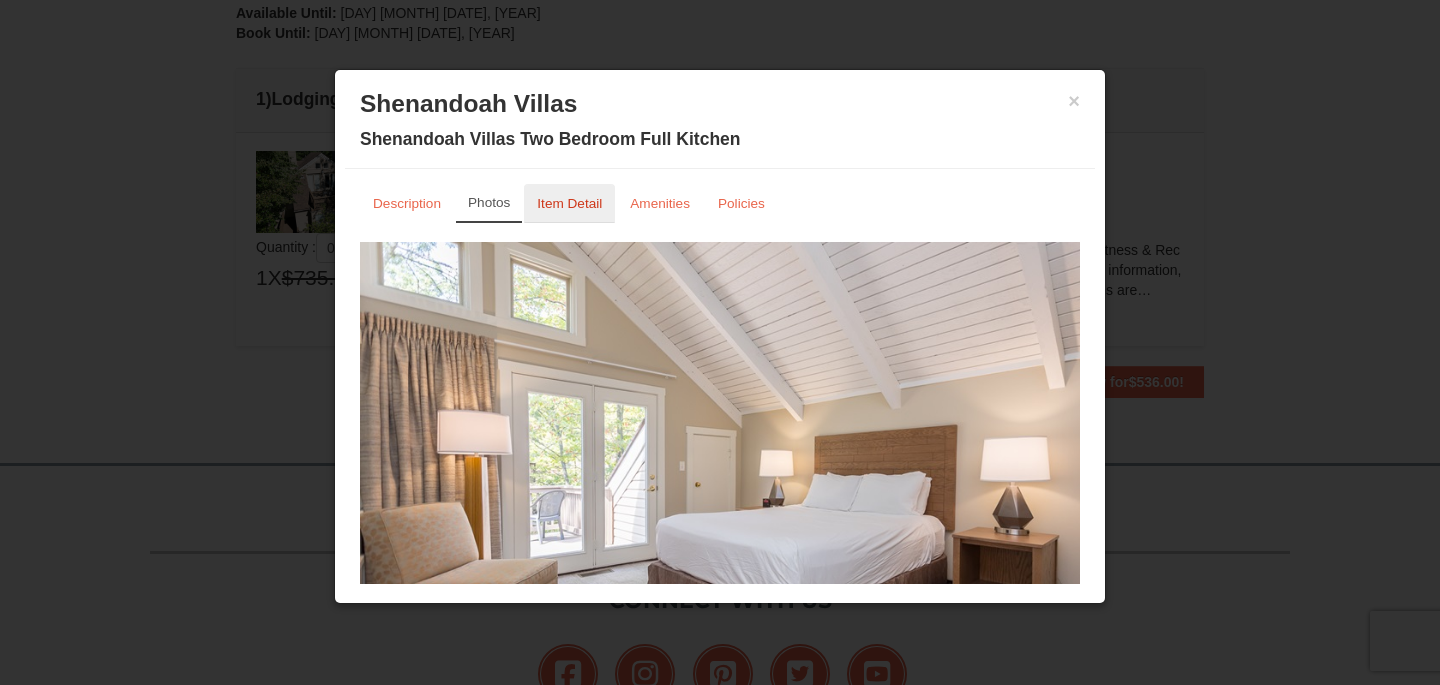 click on "Item Detail" at bounding box center [569, 203] 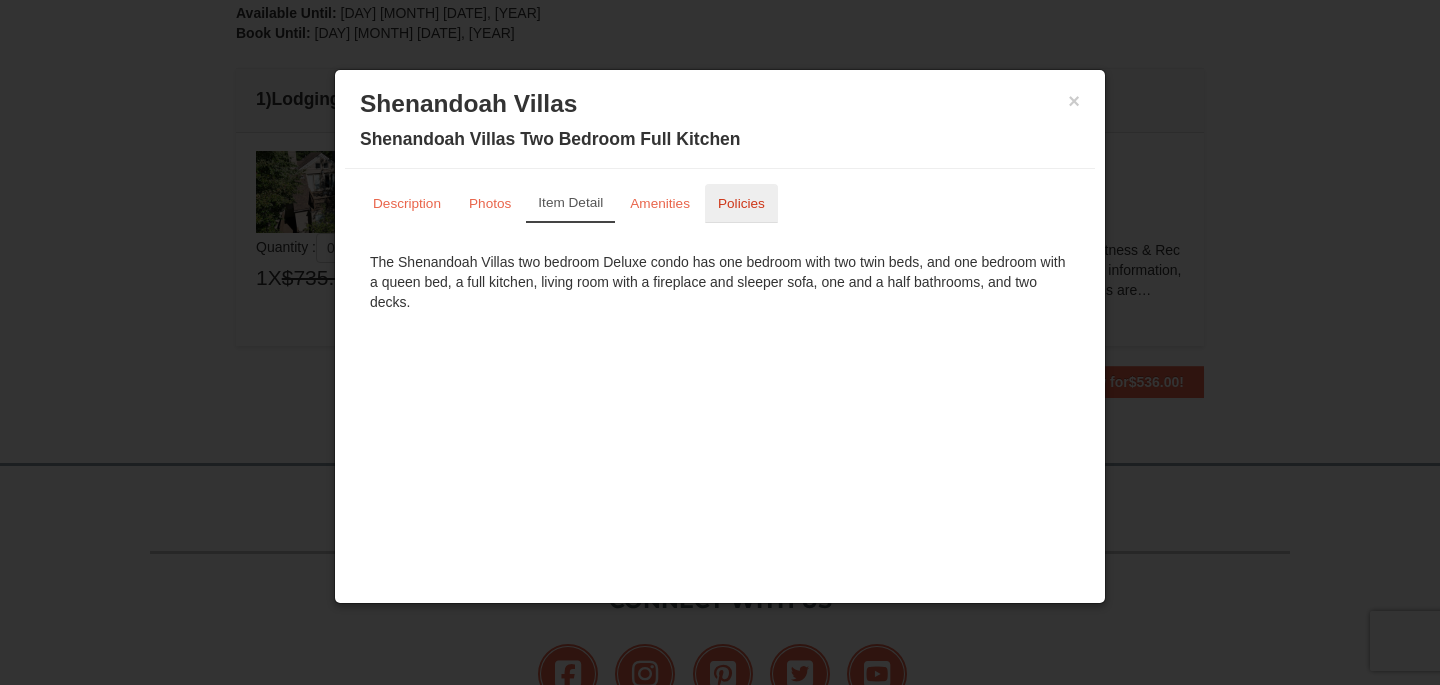 click on "Policies" at bounding box center (741, 203) 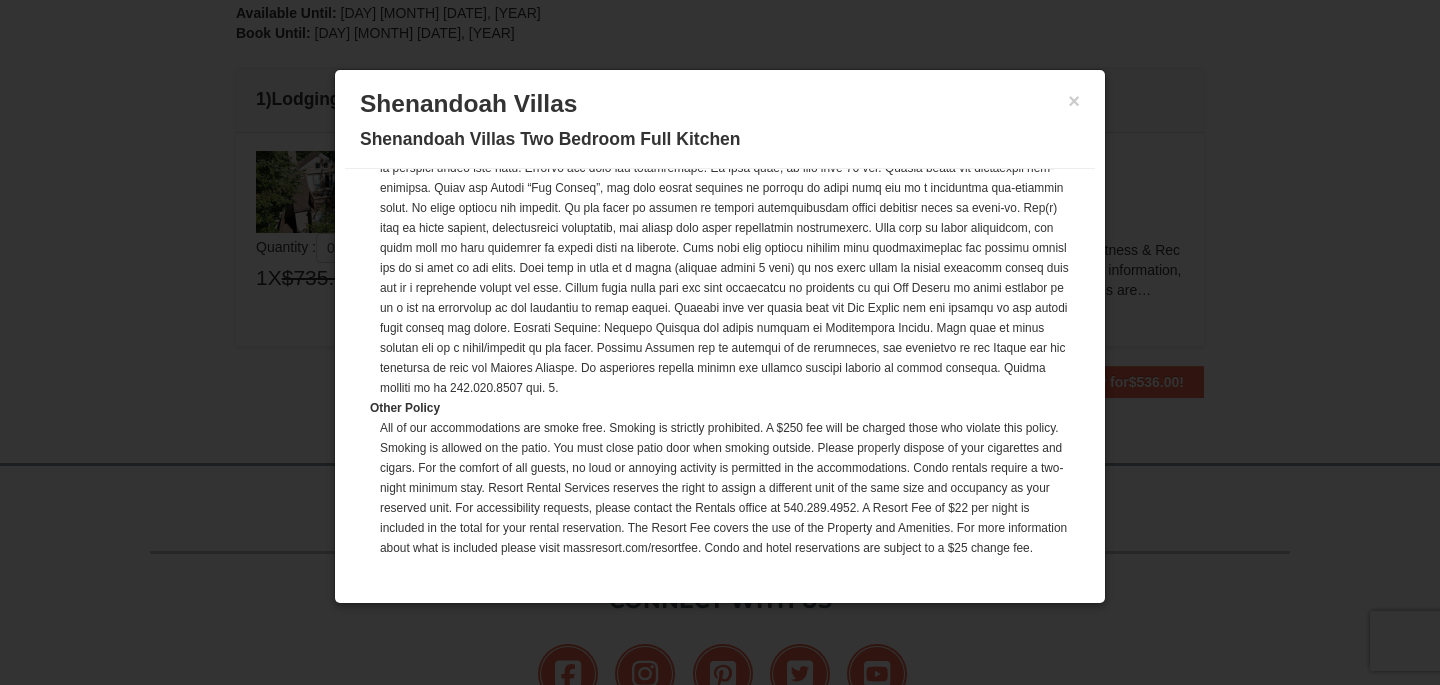 scroll, scrollTop: 584, scrollLeft: 0, axis: vertical 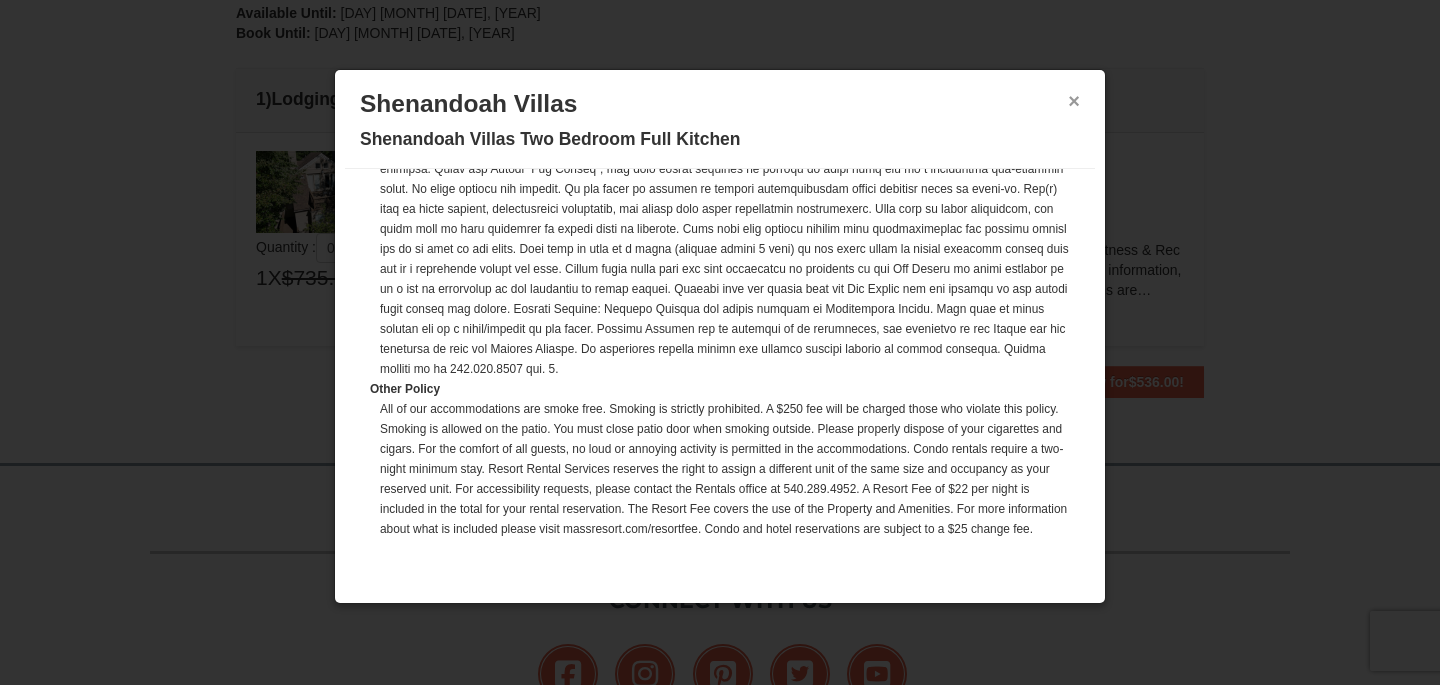 click on "×" at bounding box center [1074, 101] 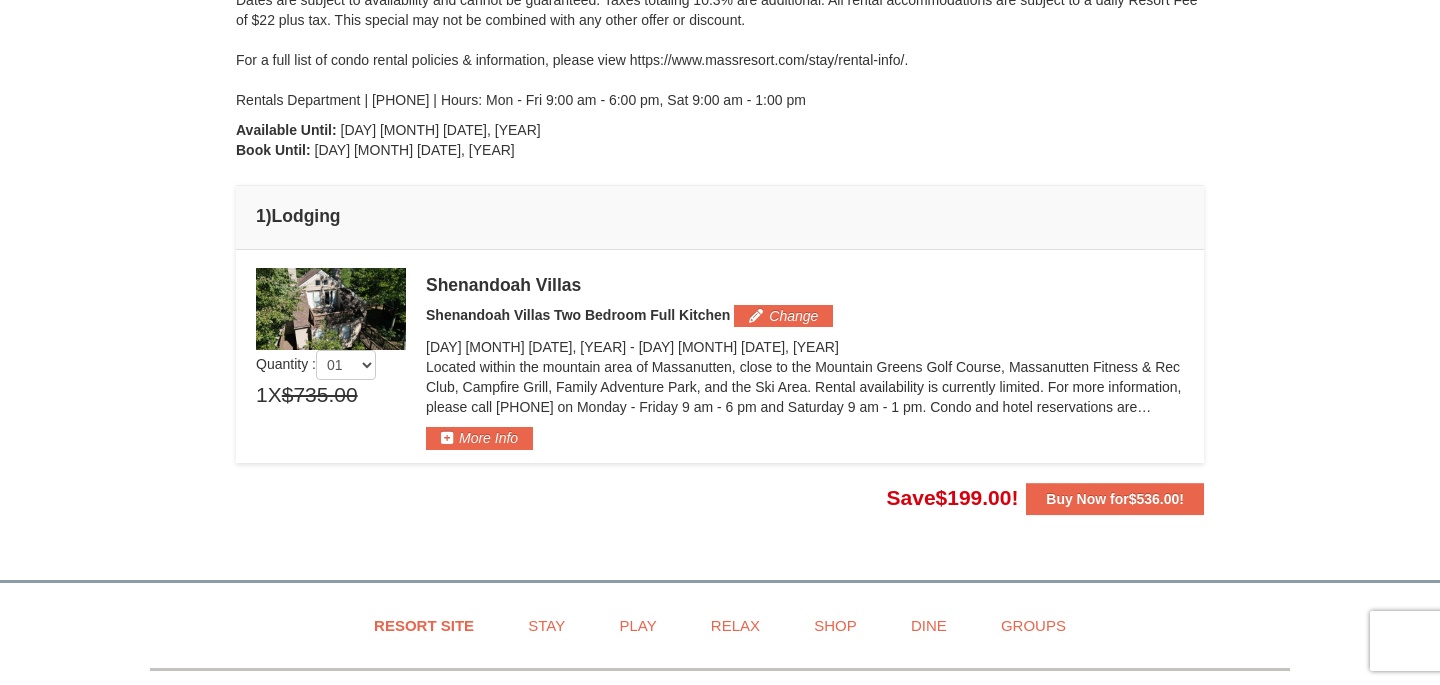 scroll, scrollTop: 357, scrollLeft: 0, axis: vertical 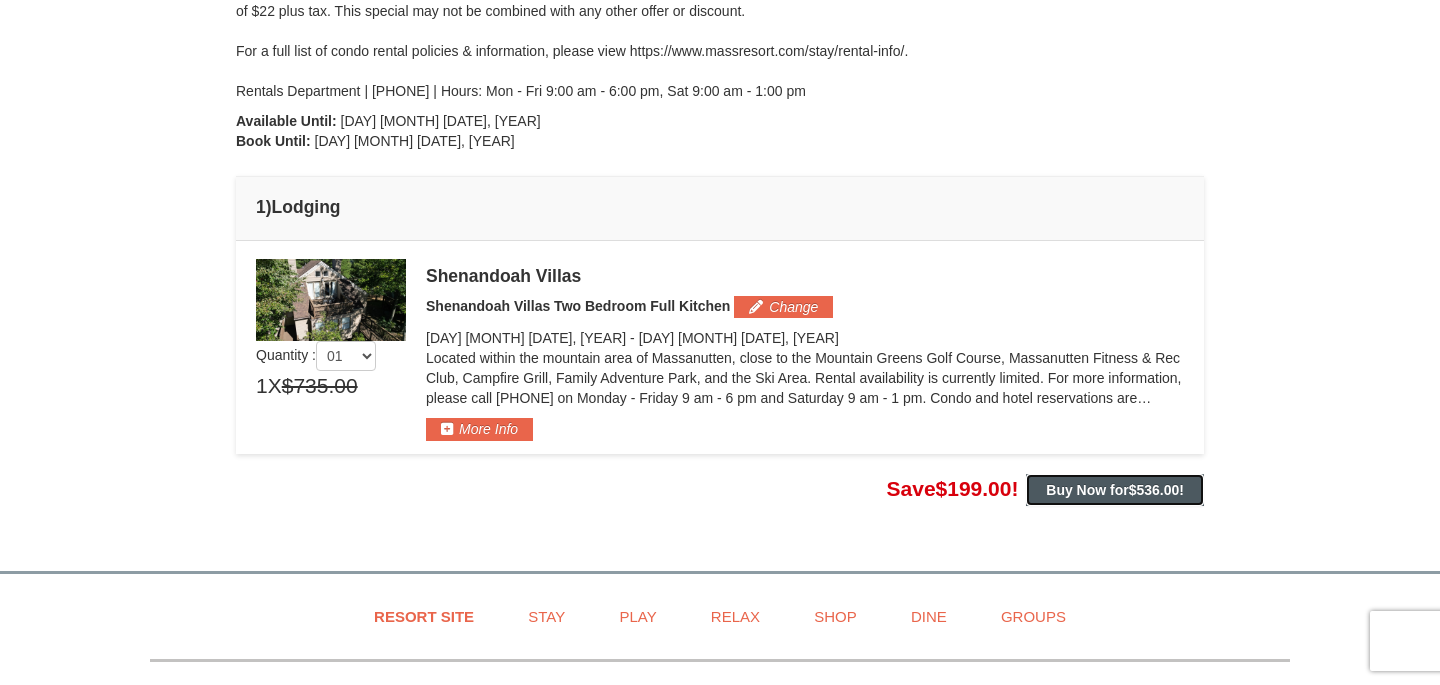 click on "Buy Now for
$536.00 !" at bounding box center [1115, 490] 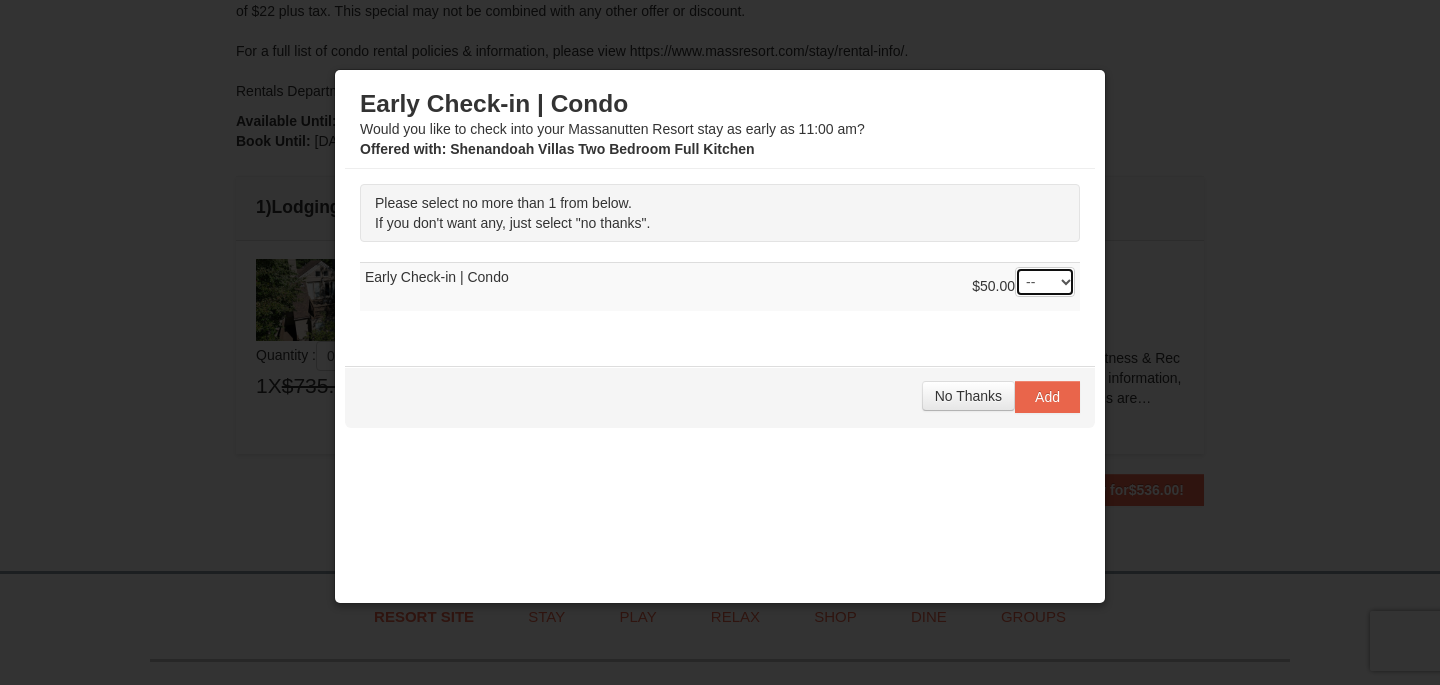 click on "--
01" at bounding box center [1045, 282] 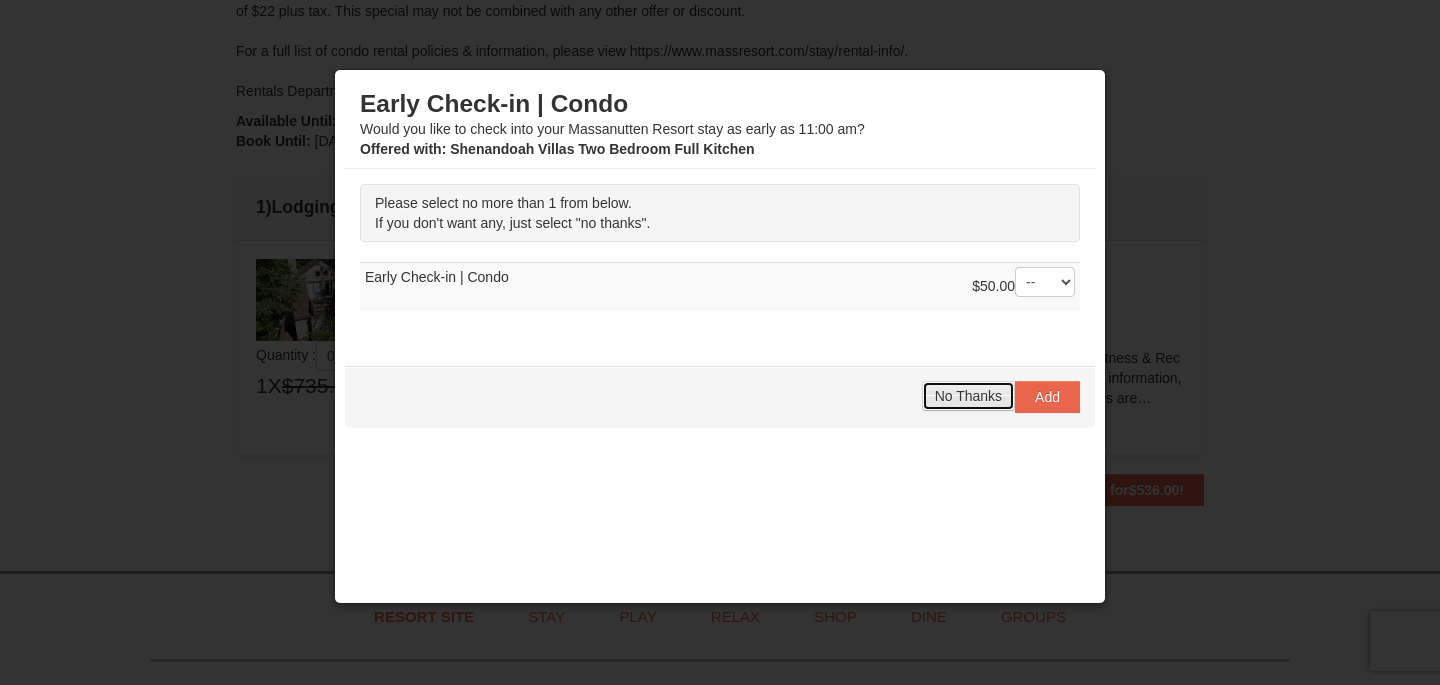 click on "No Thanks" at bounding box center (968, 396) 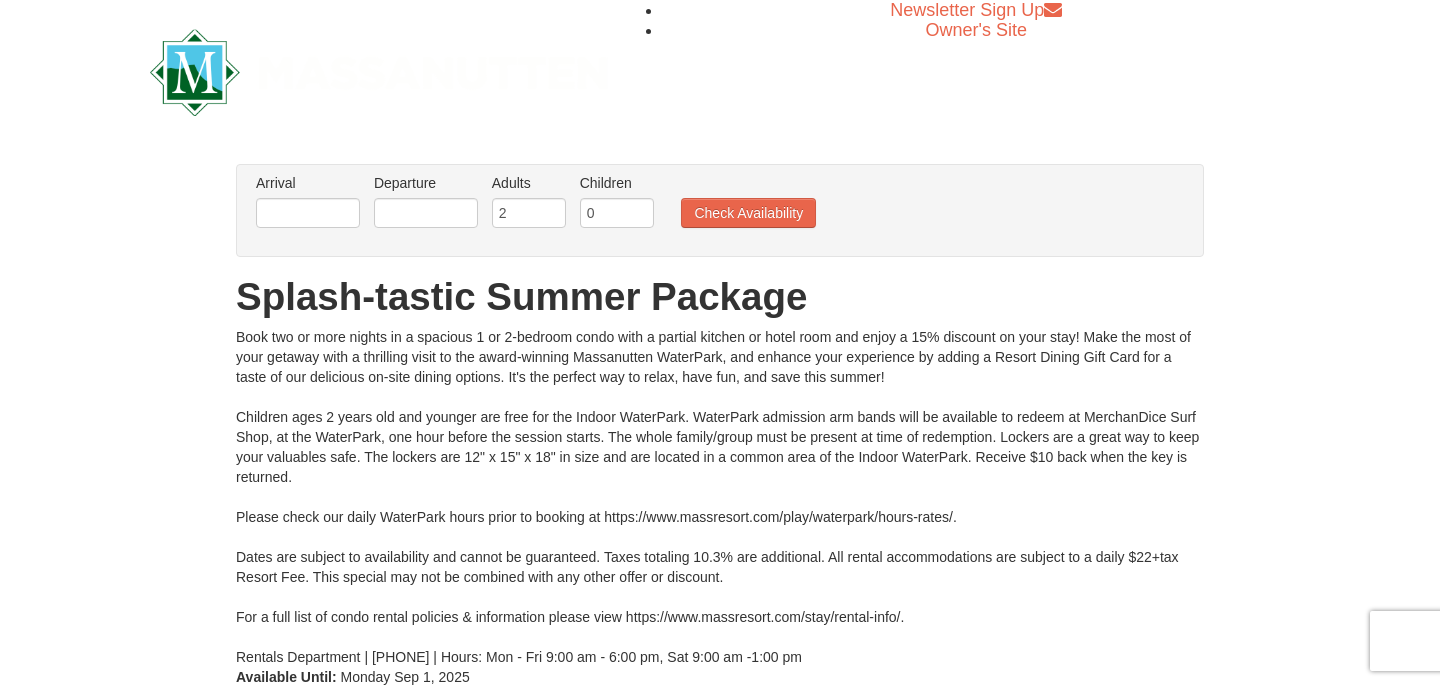 scroll, scrollTop: 0, scrollLeft: 0, axis: both 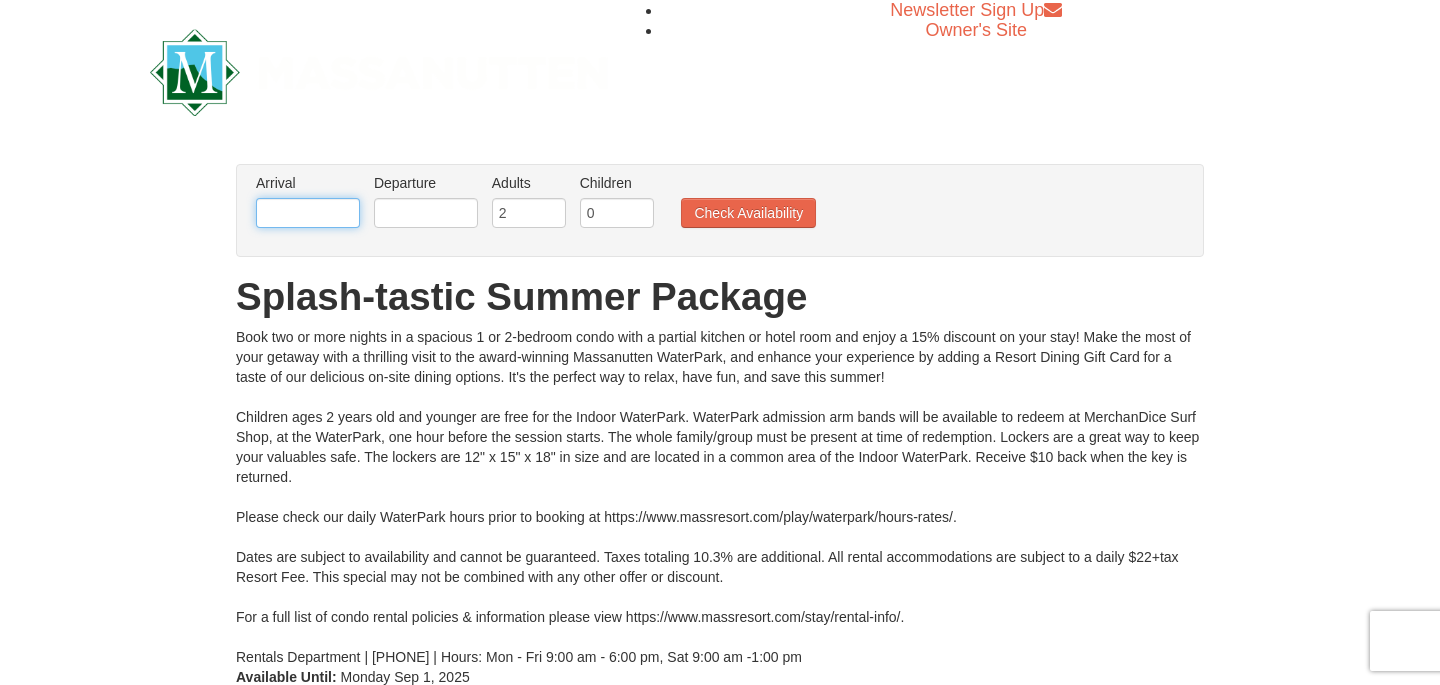click at bounding box center [308, 213] 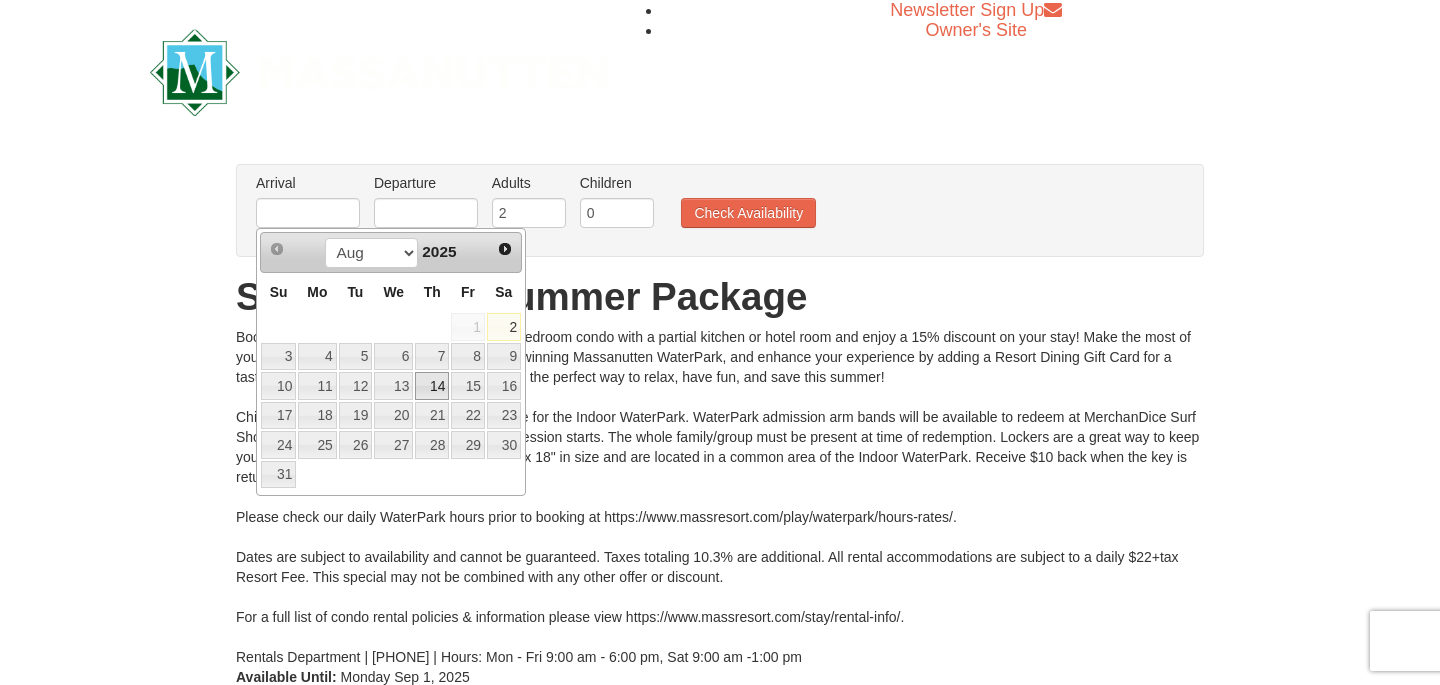 click on "14" at bounding box center (432, 386) 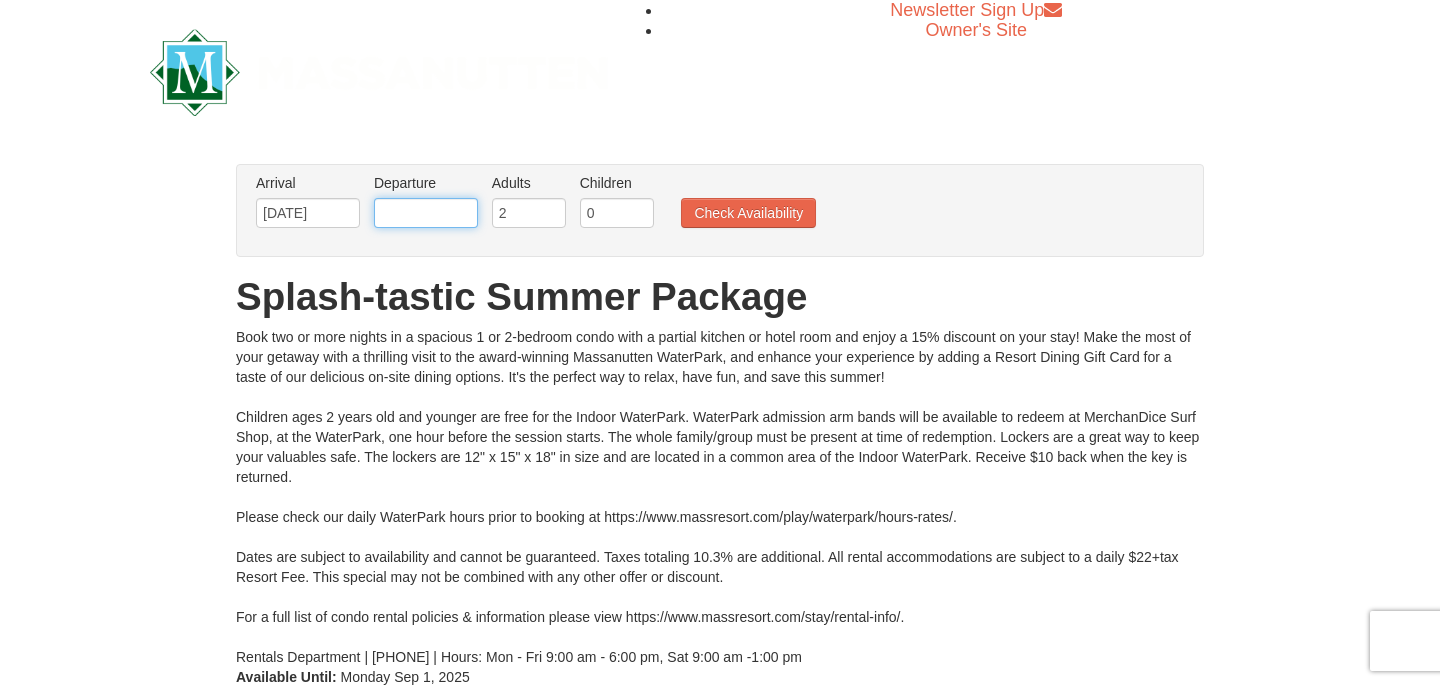 click at bounding box center (426, 213) 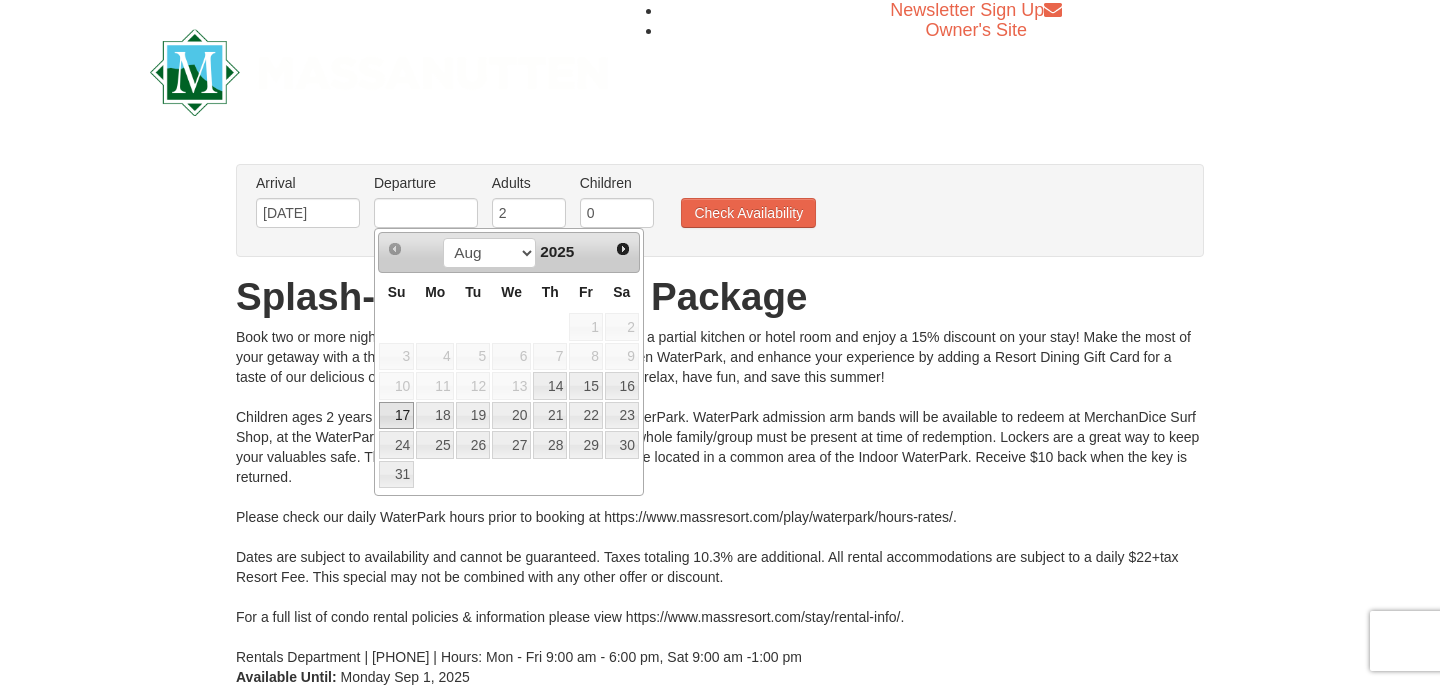 click on "17" at bounding box center [396, 416] 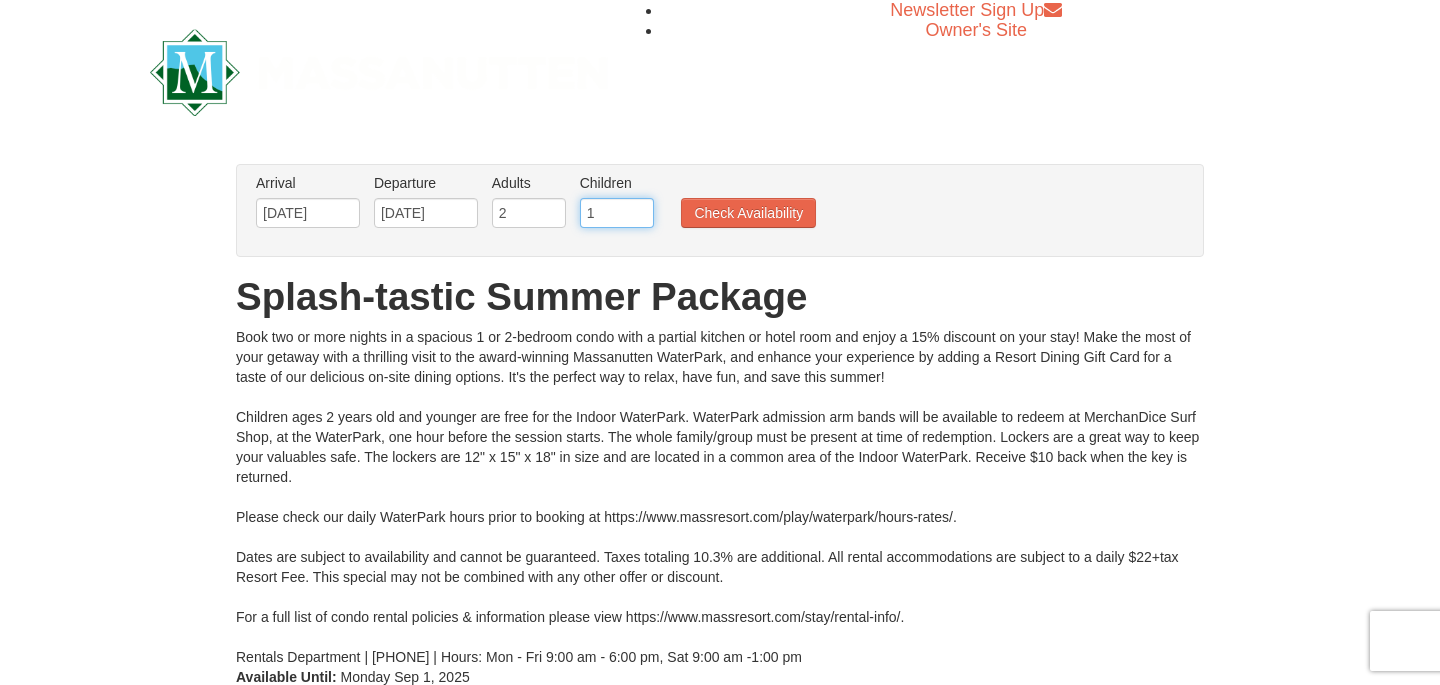 click on "1" at bounding box center (617, 213) 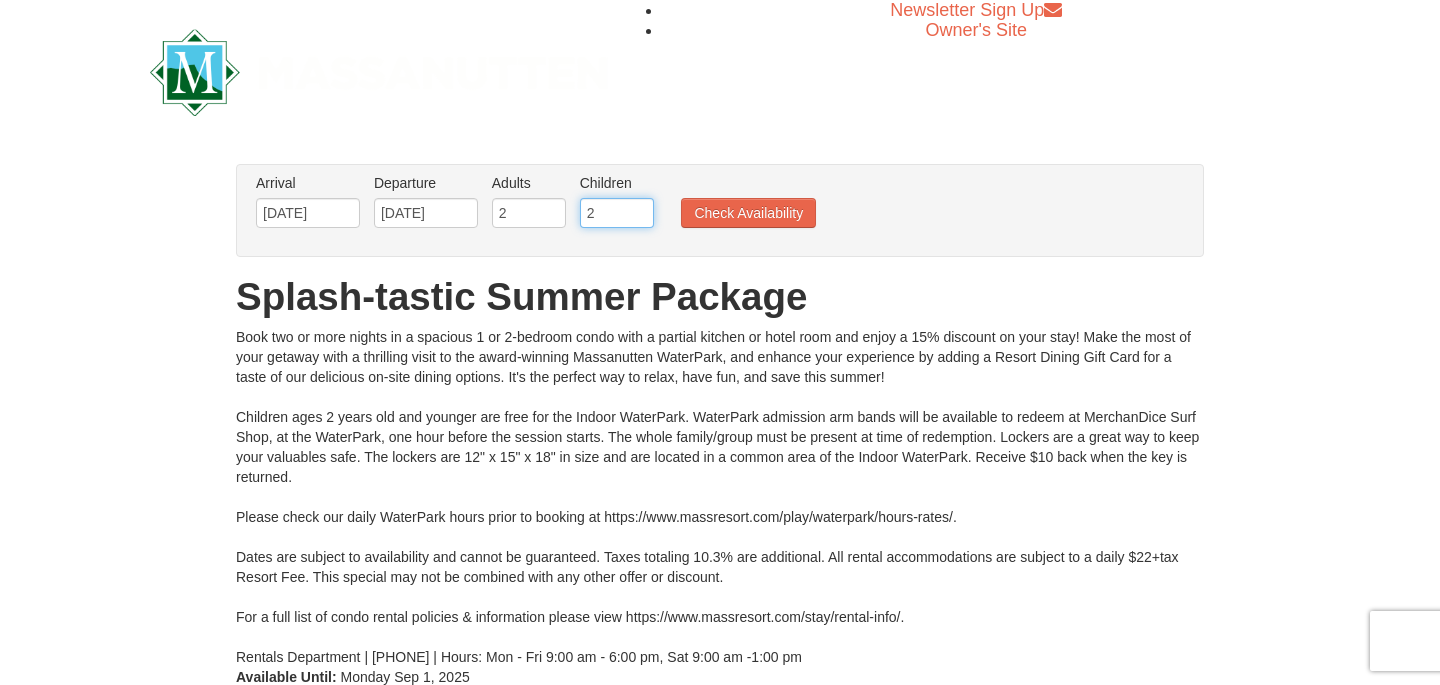 click on "2" at bounding box center (617, 213) 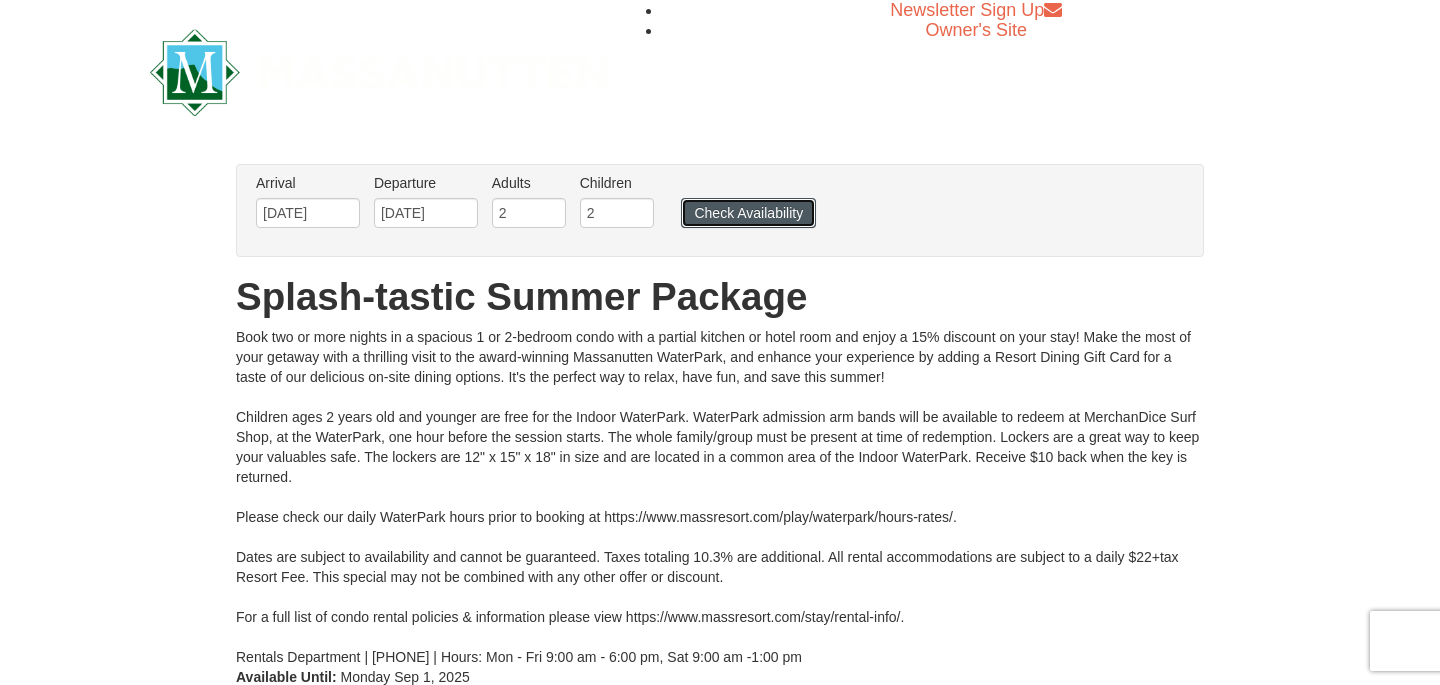click on "Check Availability" at bounding box center [748, 213] 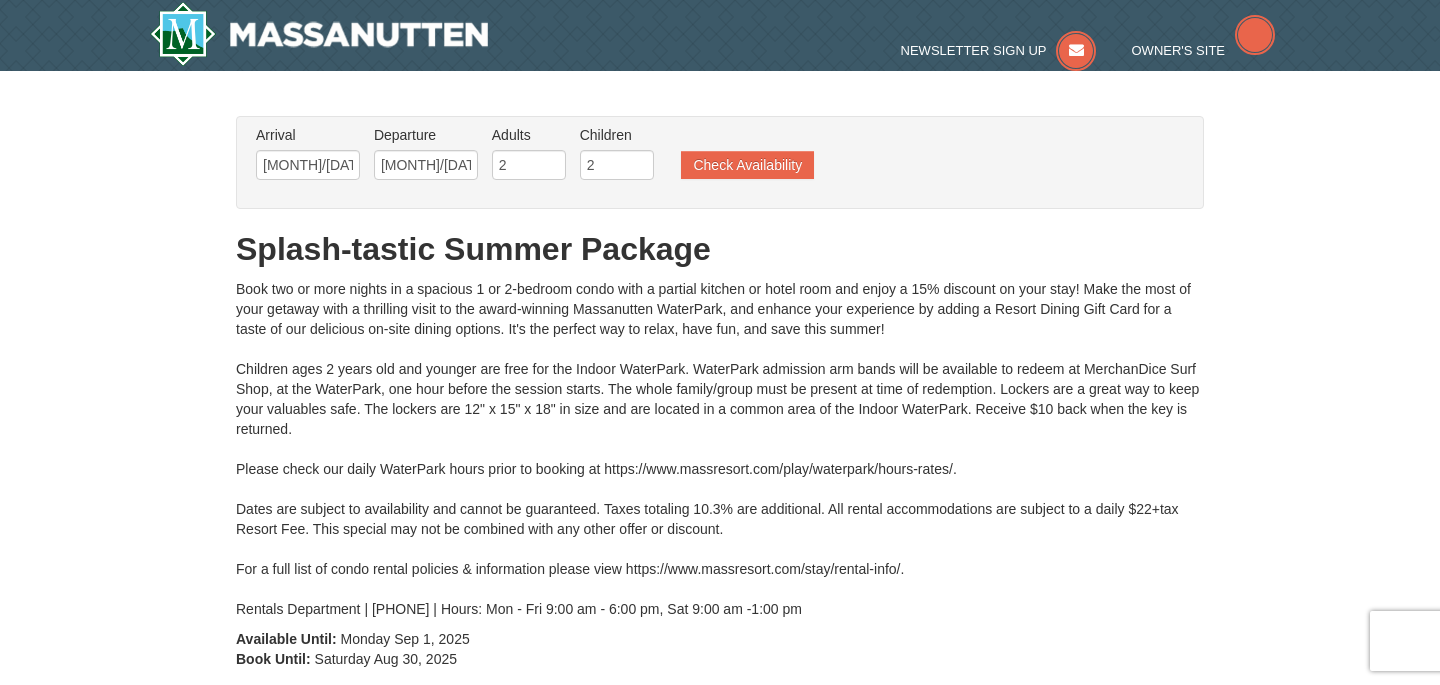 scroll, scrollTop: 0, scrollLeft: 0, axis: both 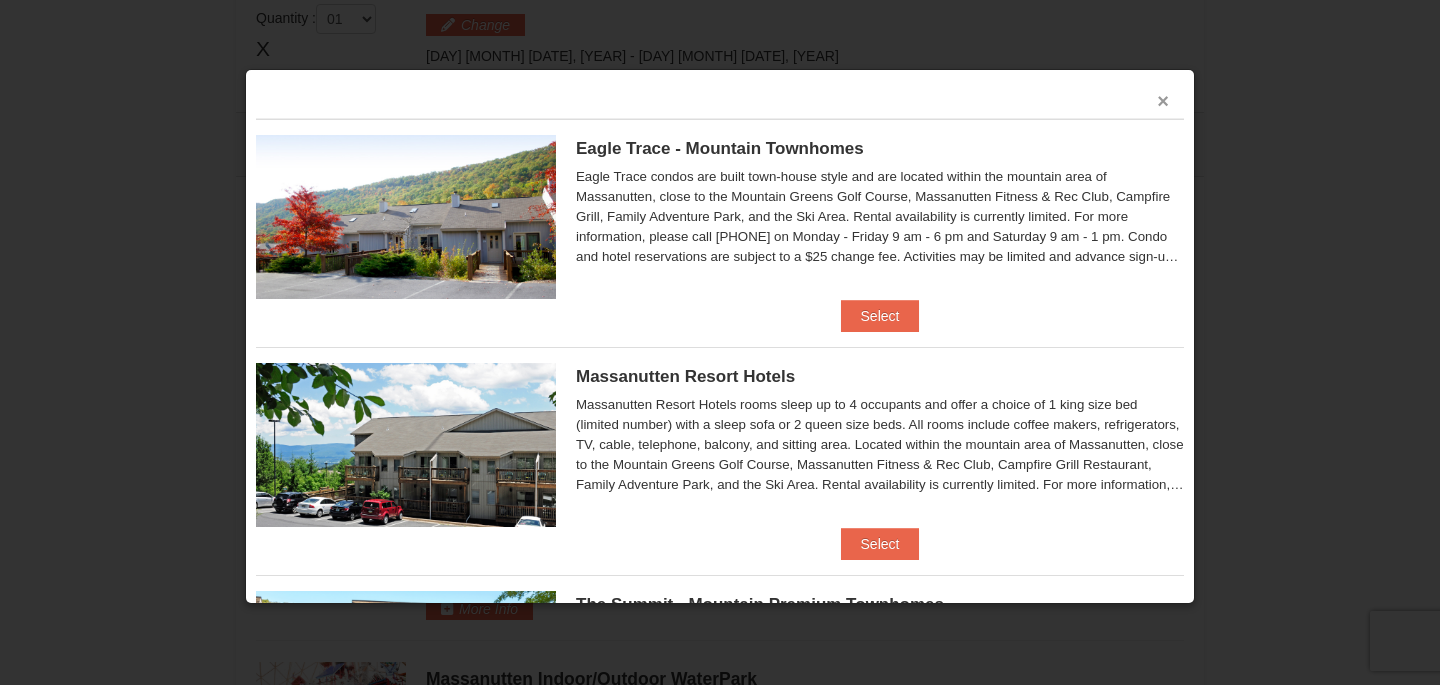click on "×" at bounding box center (1163, 101) 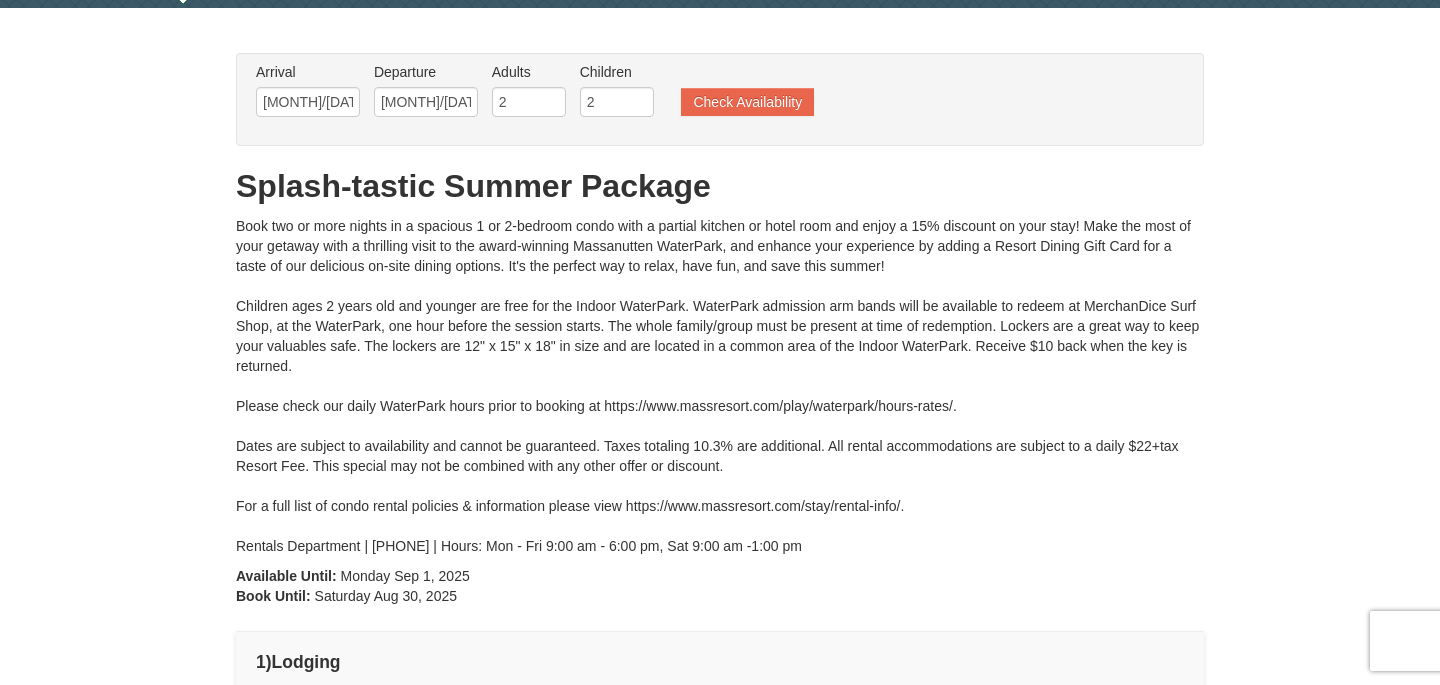 scroll, scrollTop: 16, scrollLeft: 0, axis: vertical 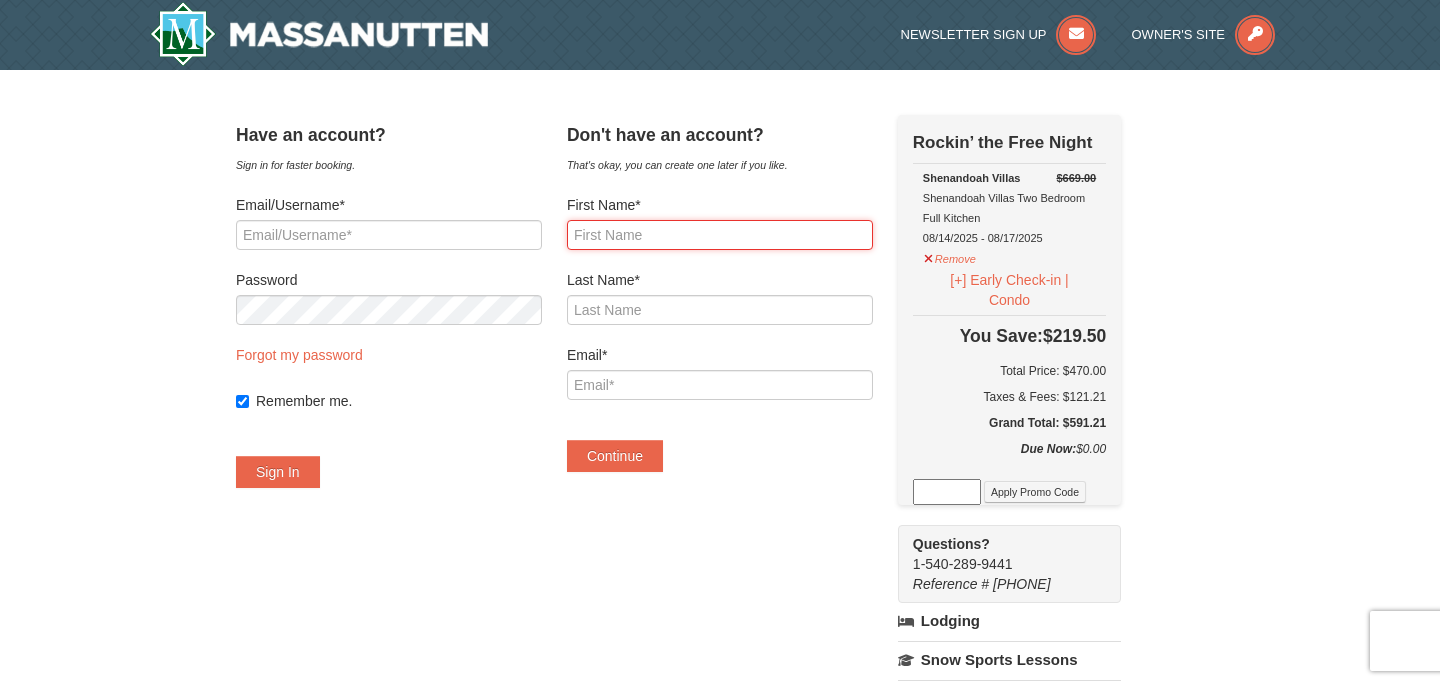 click on "First Name*" at bounding box center (720, 235) 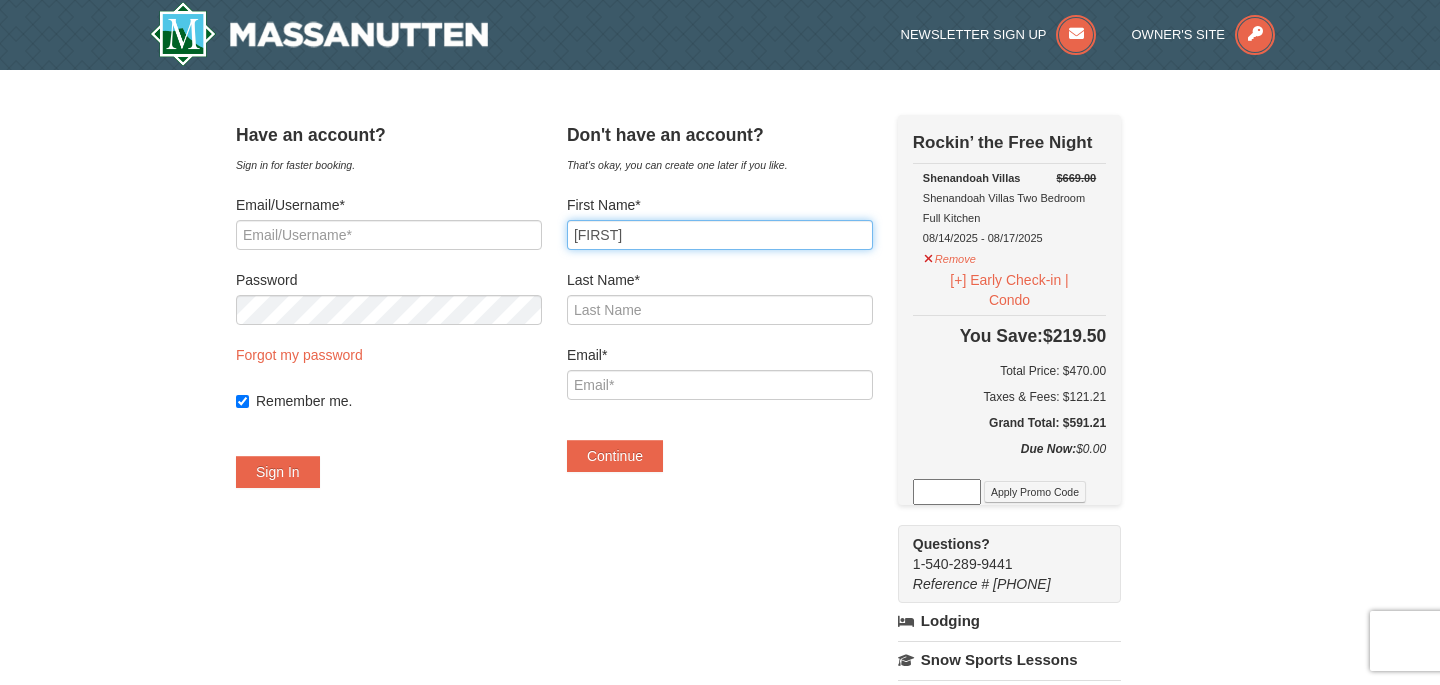 type on "[FIRST]" 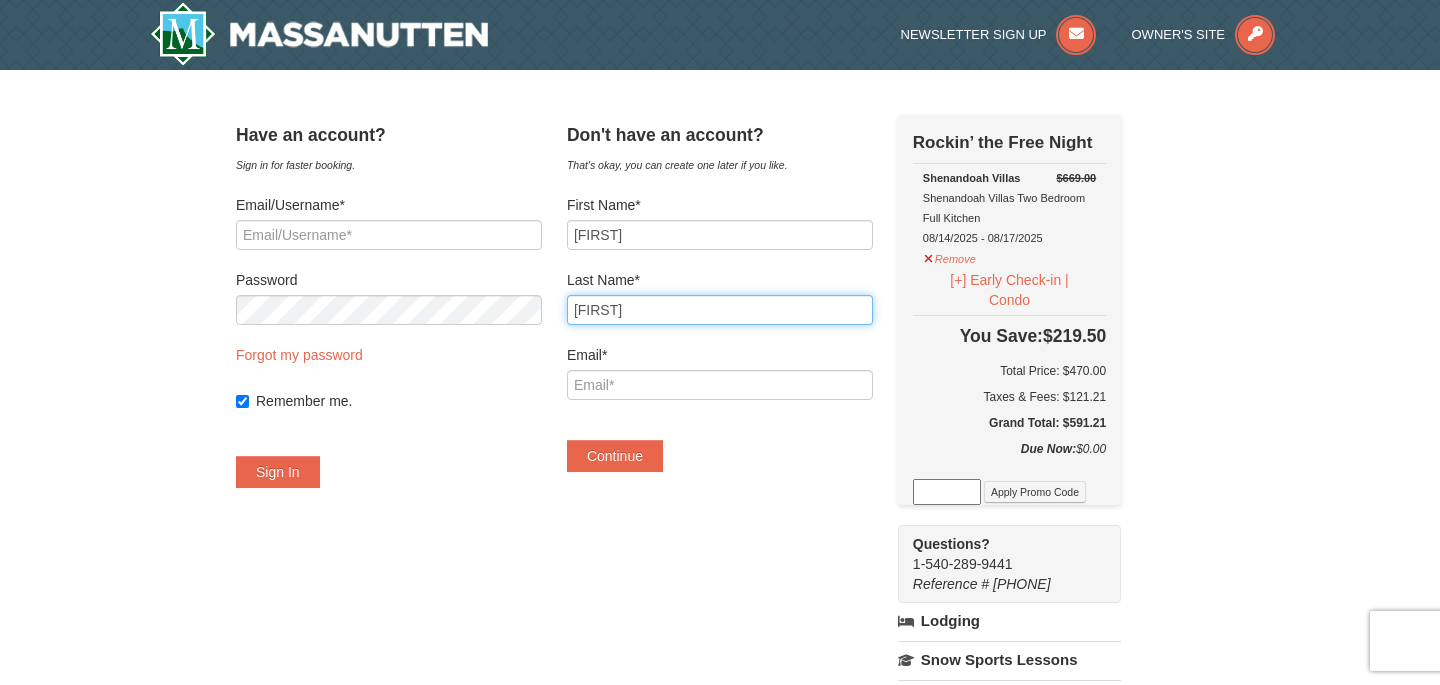 type on "[FIRST]" 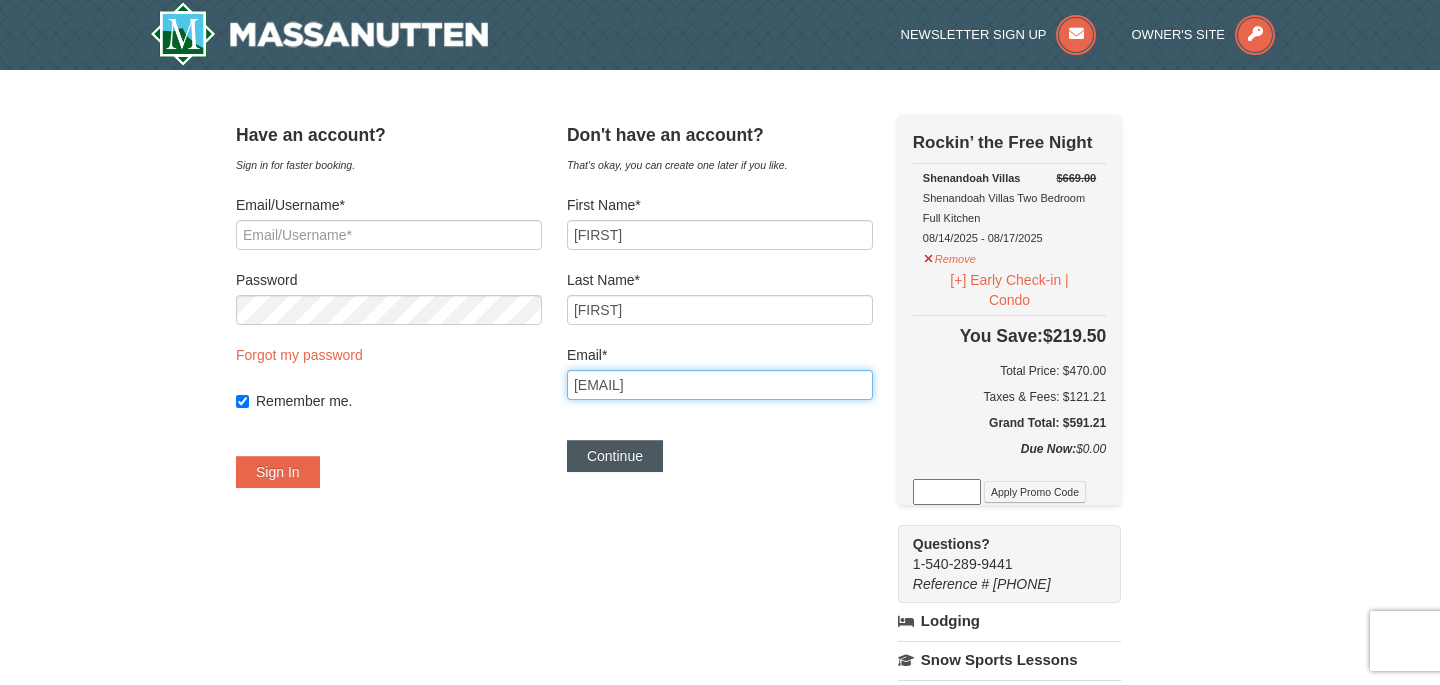 type on "[EMAIL]" 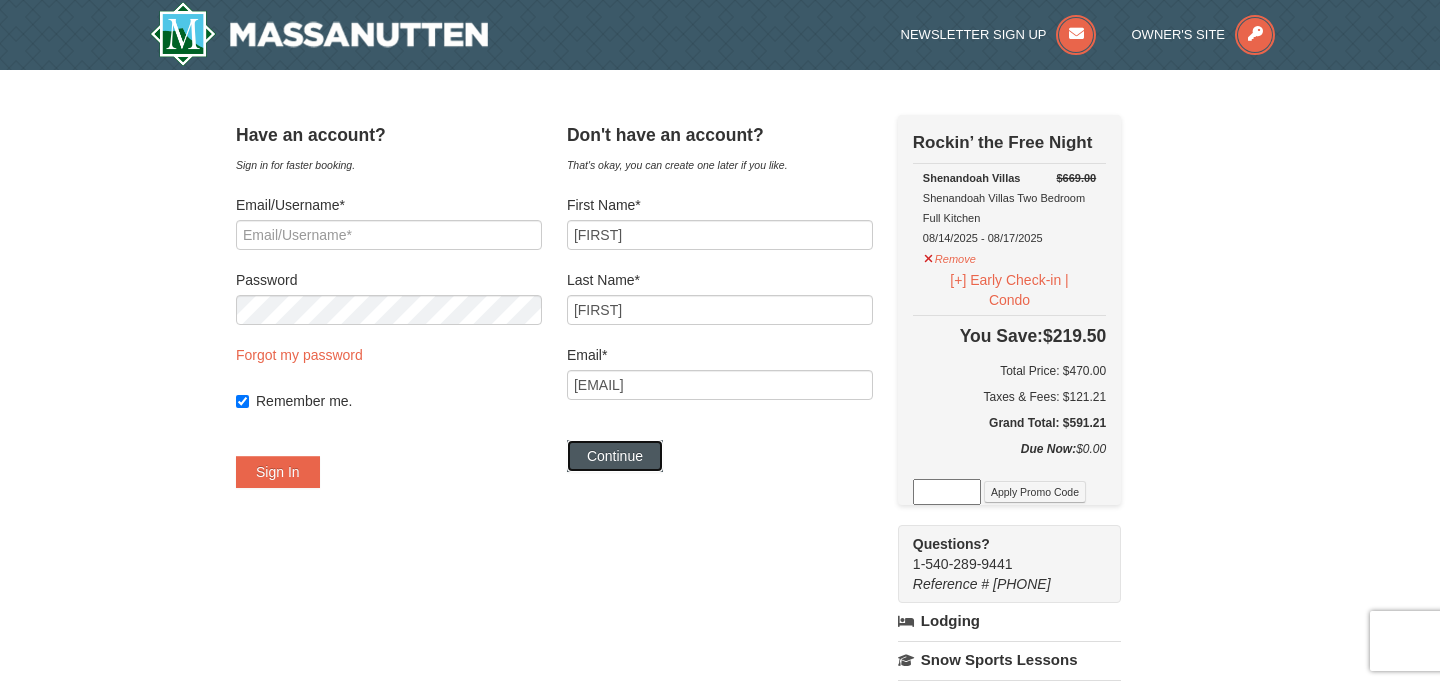 click on "Continue" at bounding box center [615, 456] 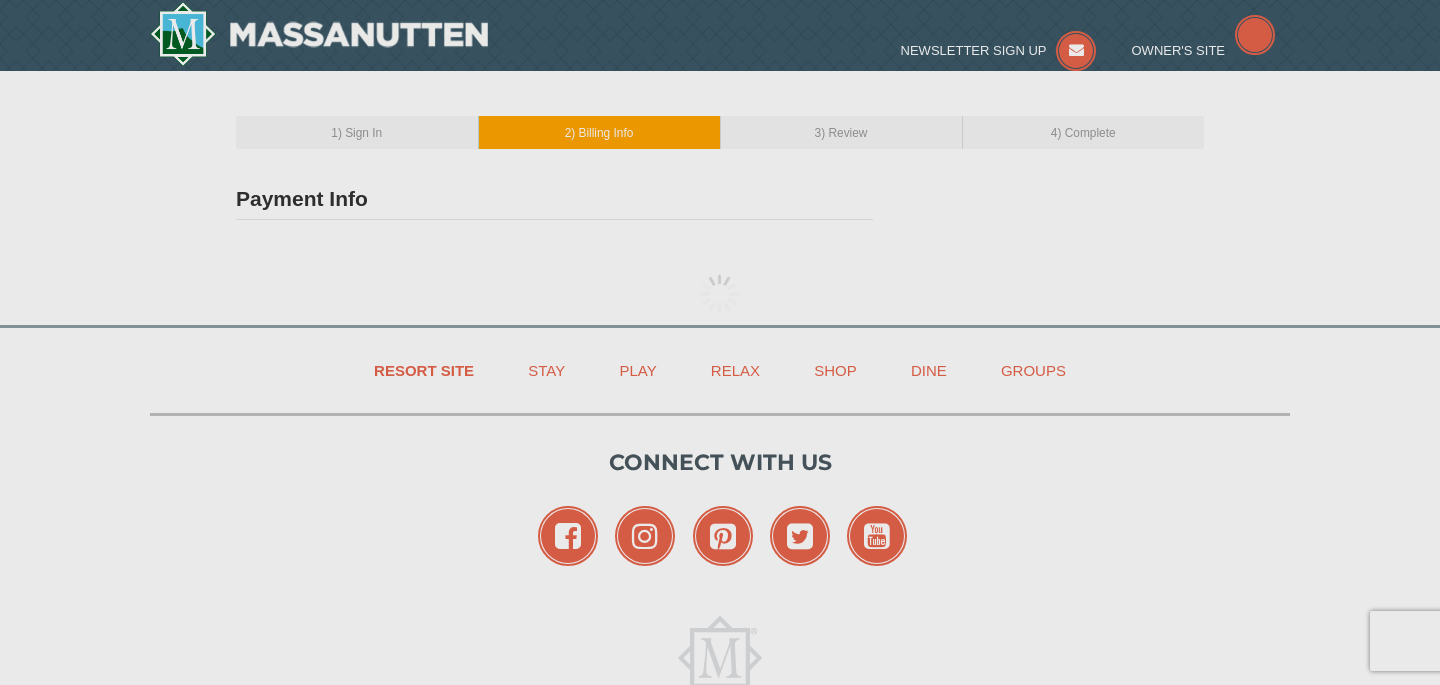 type on "[FIRST] [LAST]" 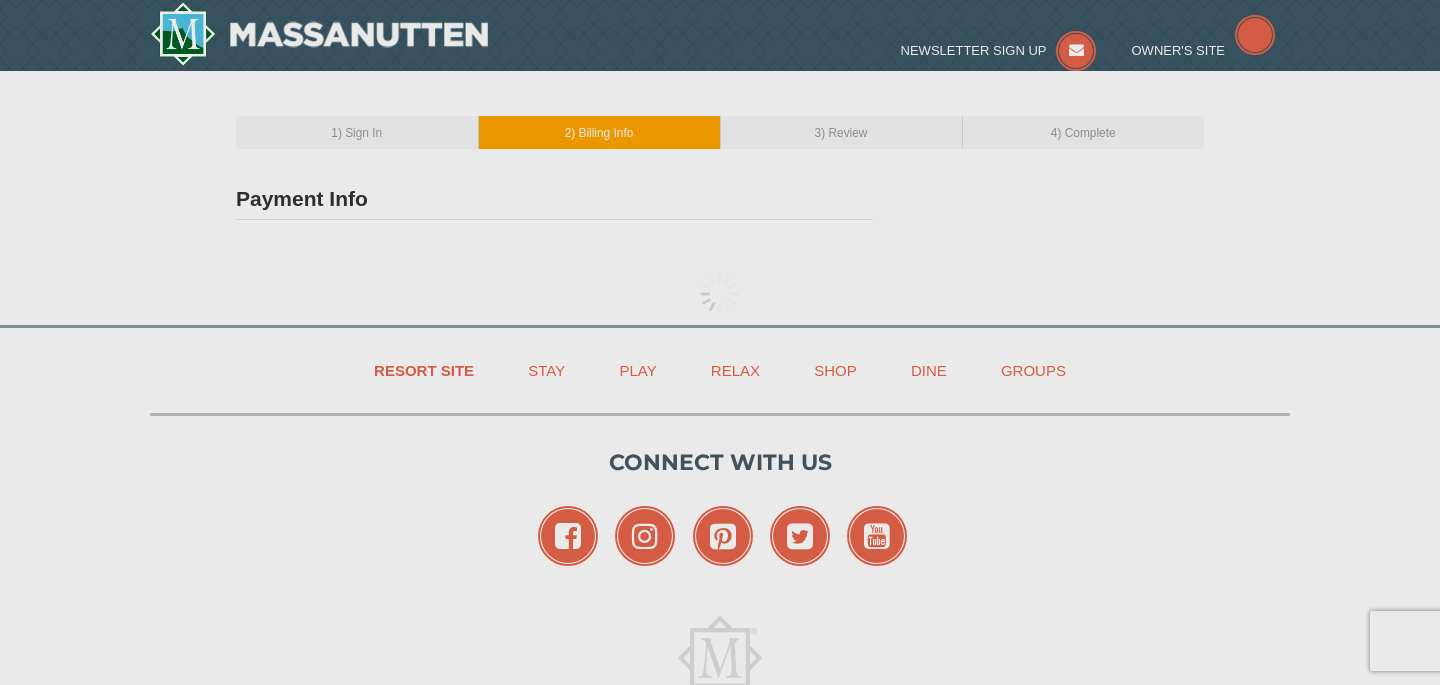 type on "[EMAIL]" 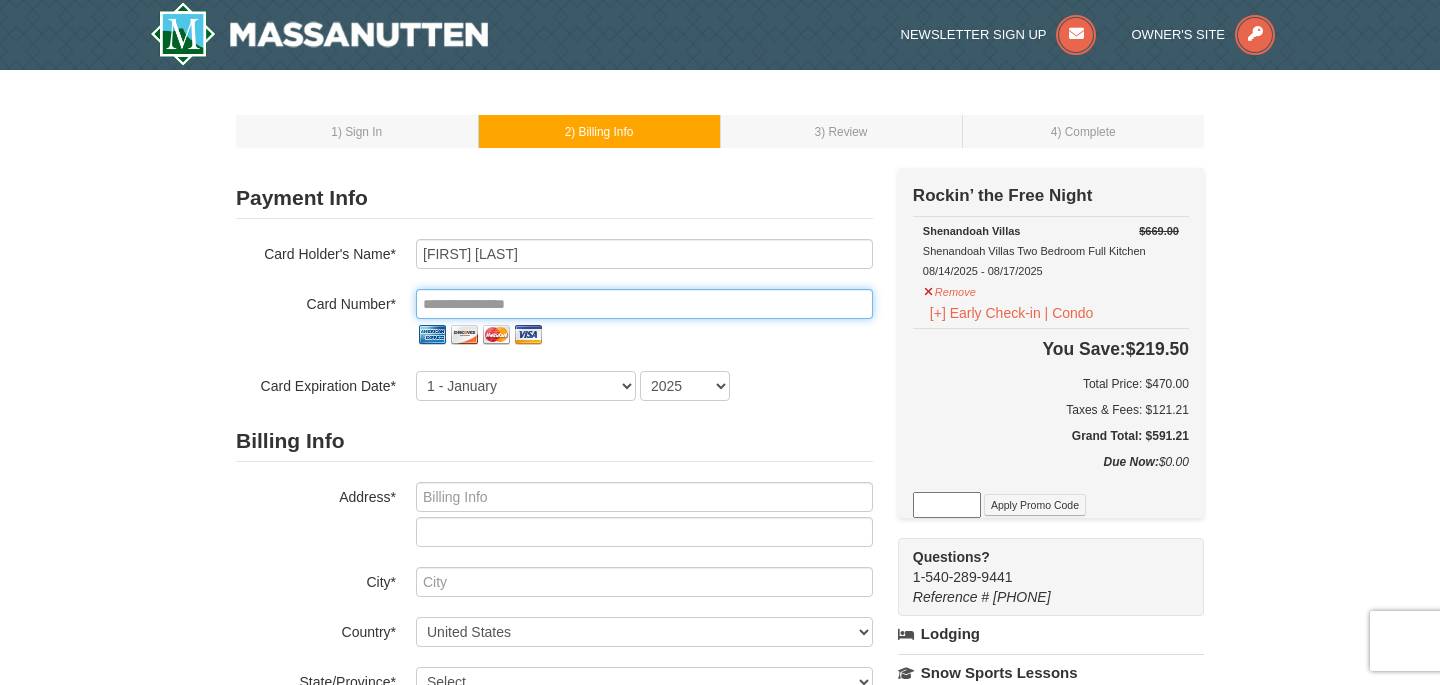 click at bounding box center (644, 304) 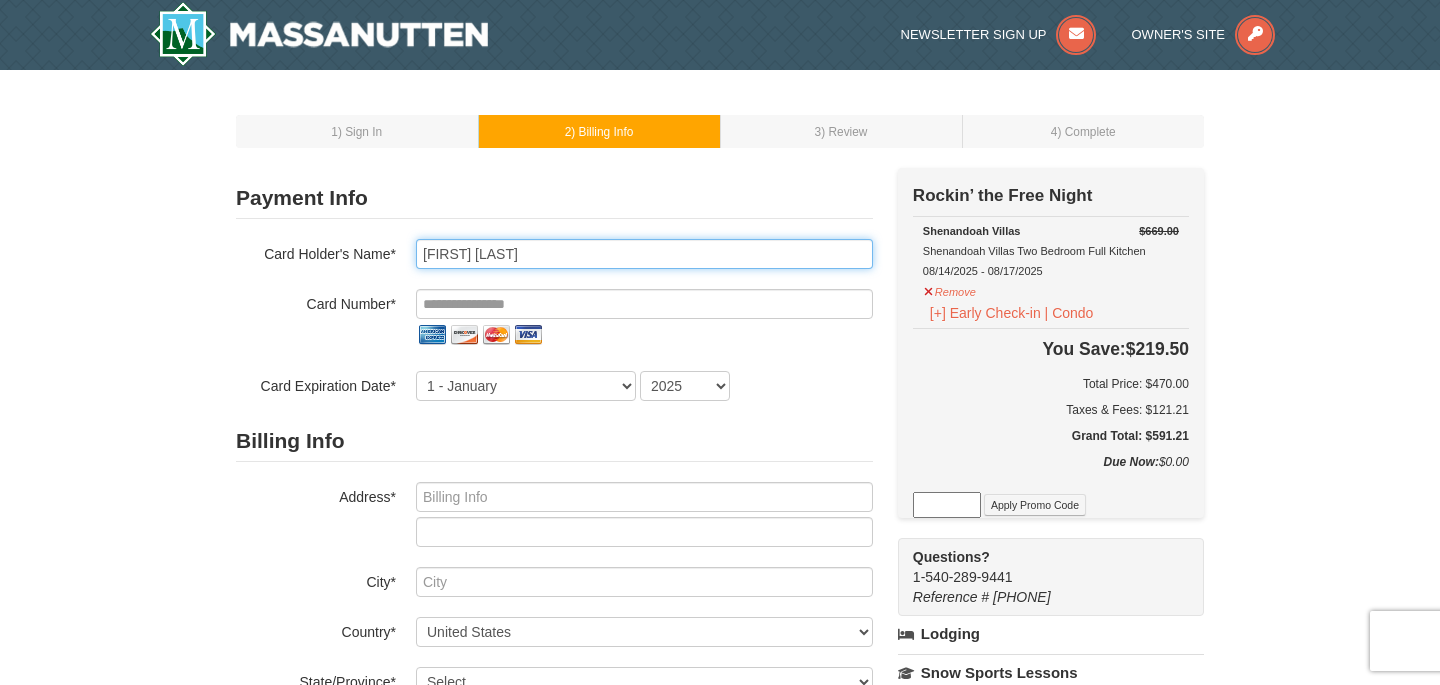type on "[FIRST] [LAST]" 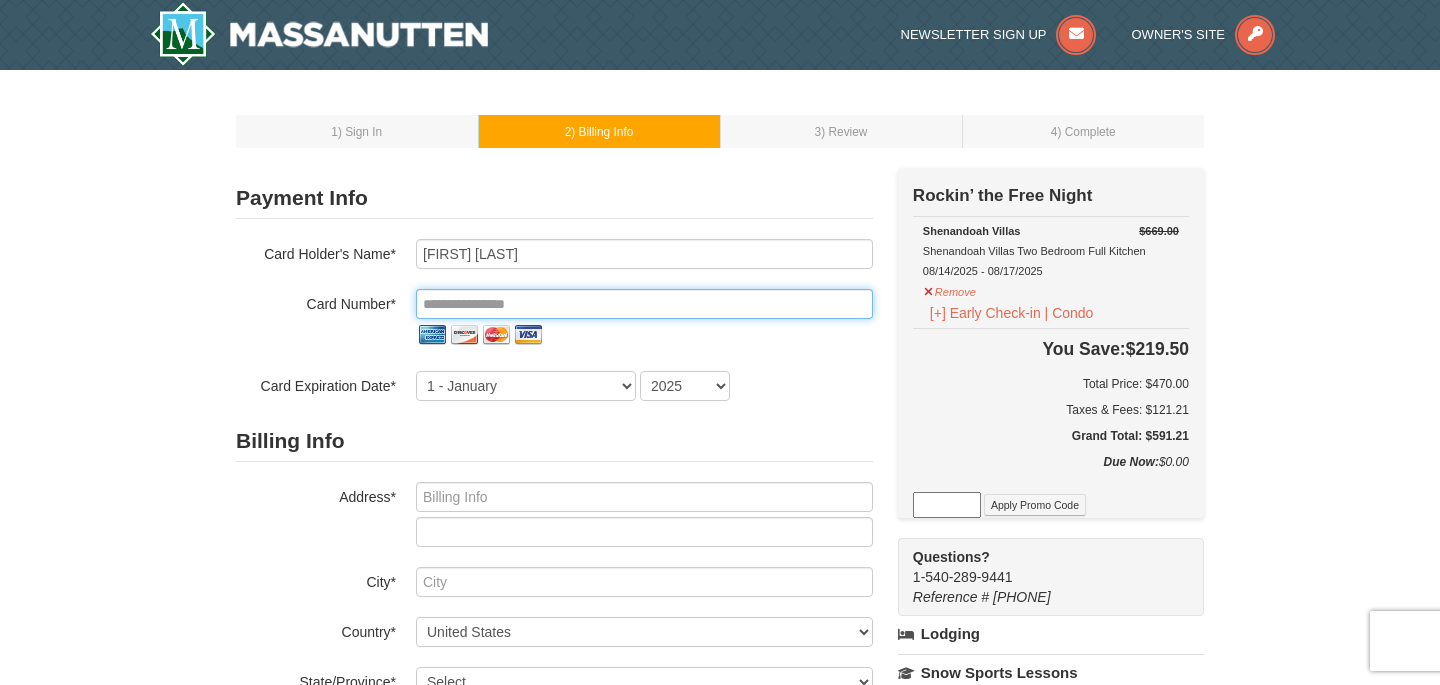 type on "**********" 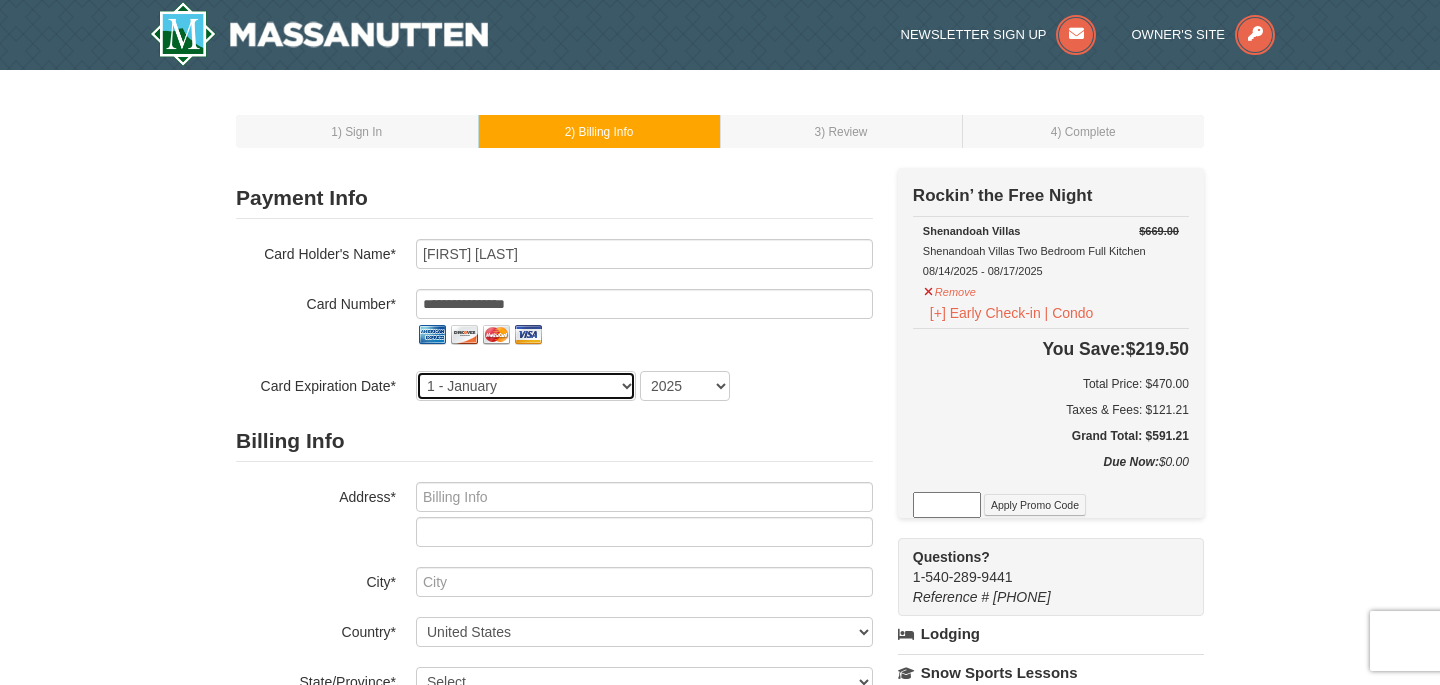 select on "5" 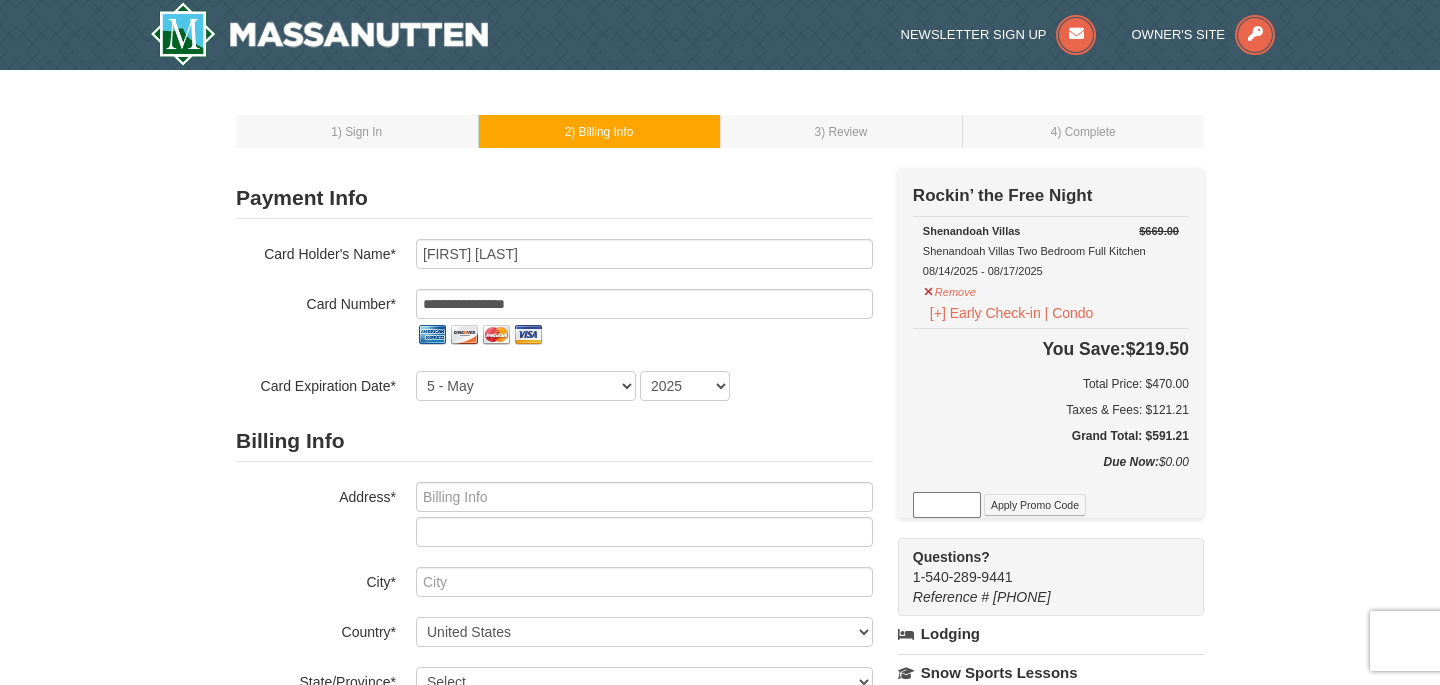 select on "2027" 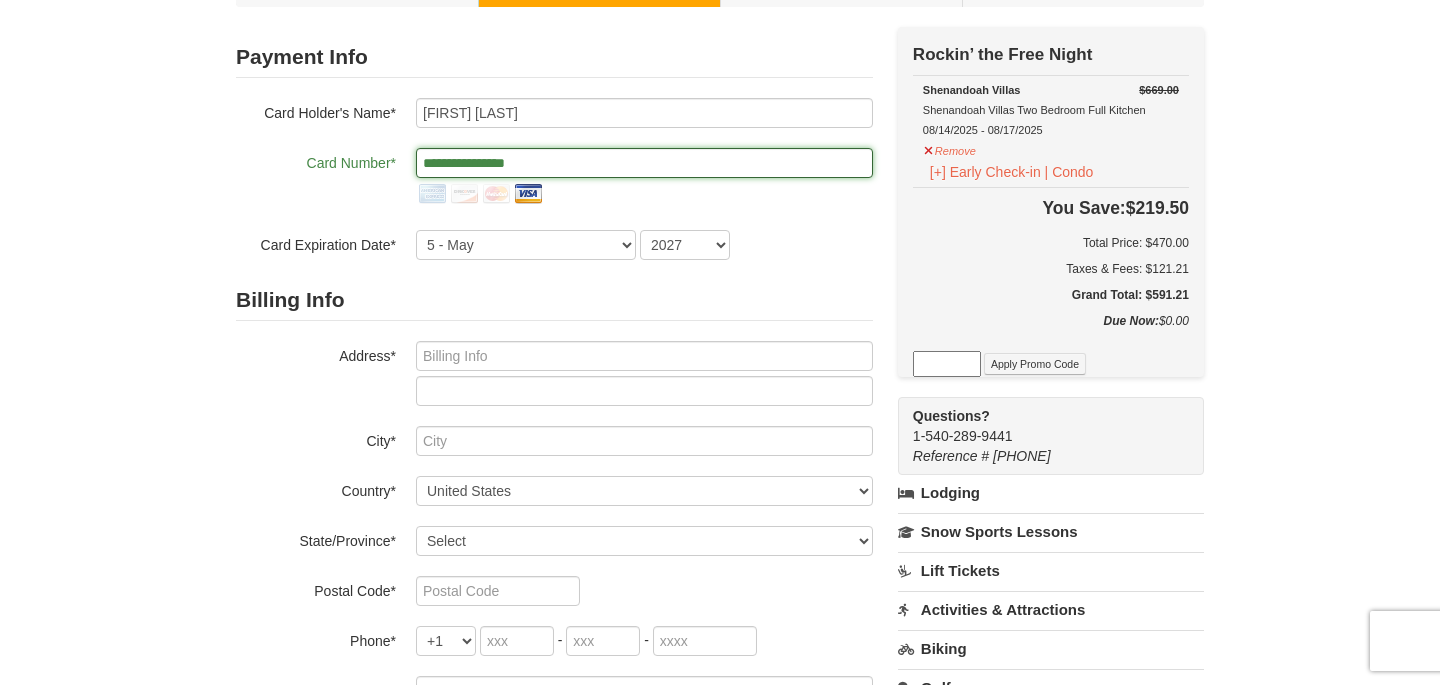 scroll, scrollTop: 152, scrollLeft: 0, axis: vertical 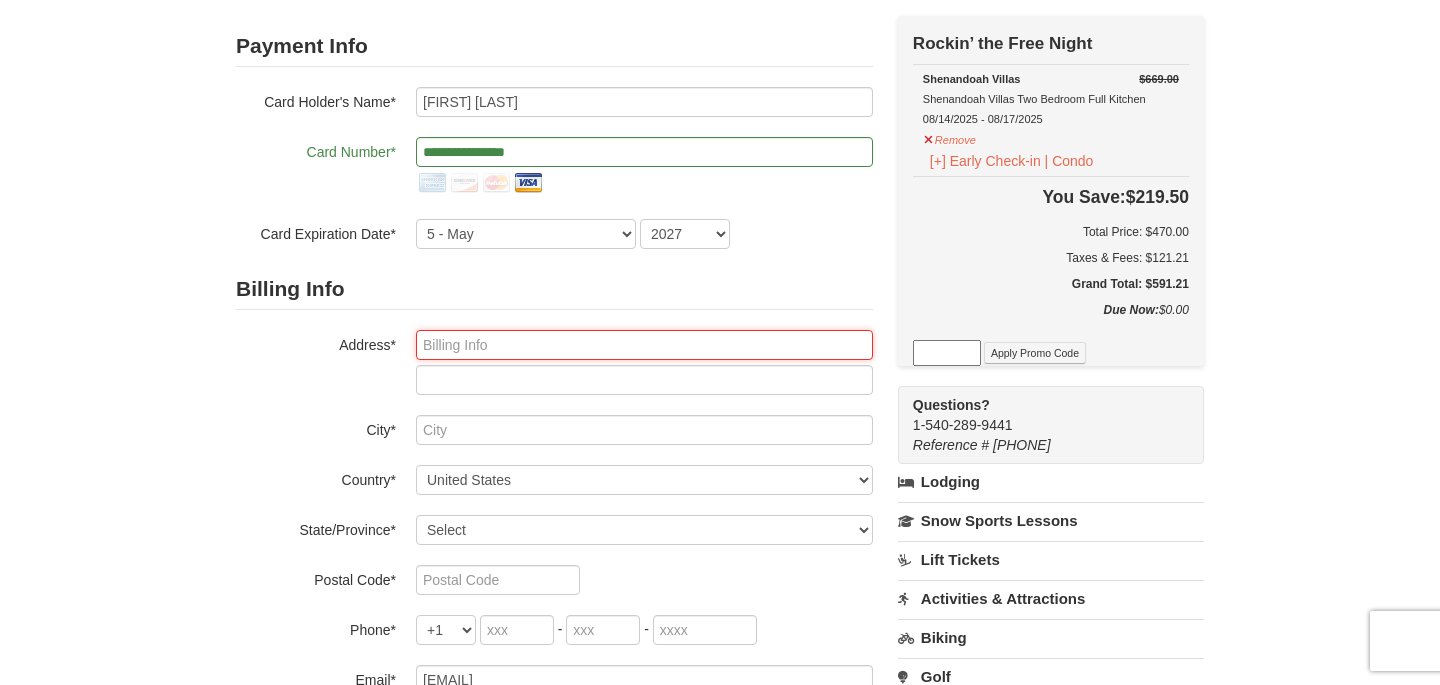 click at bounding box center (644, 345) 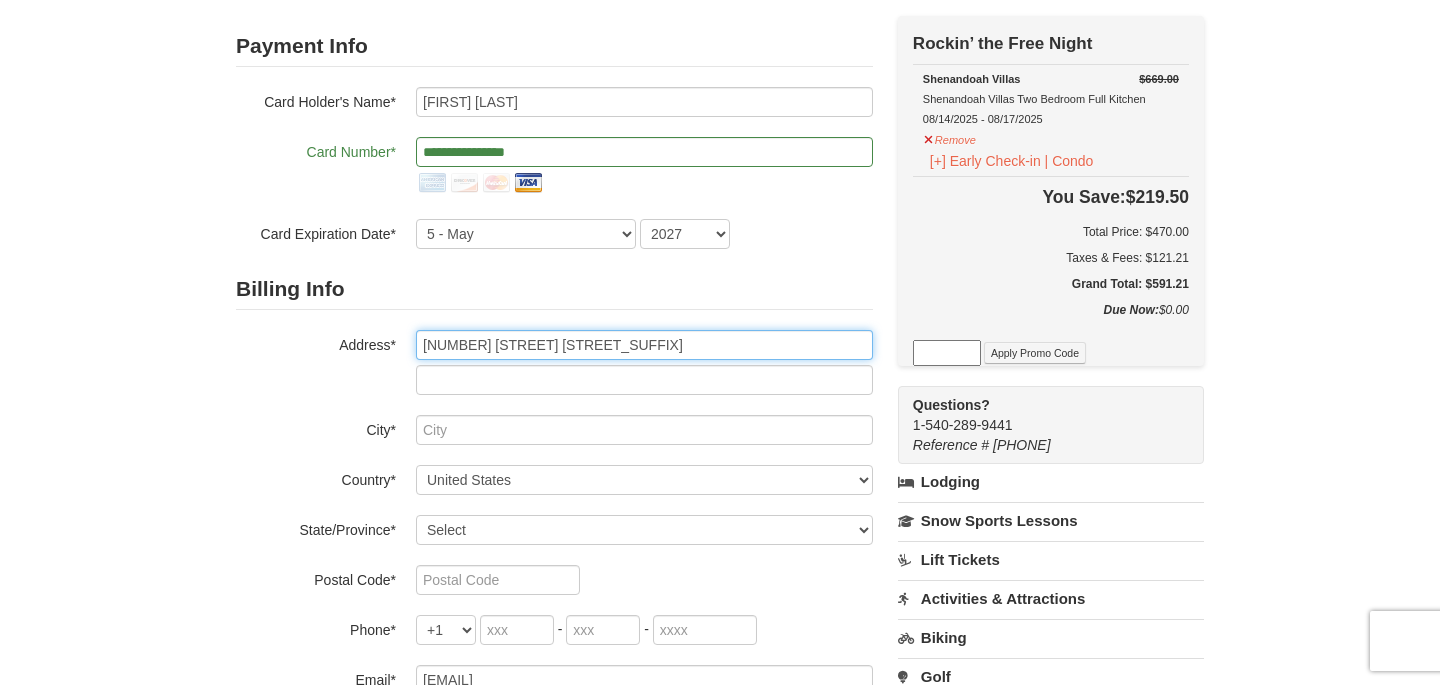 type on "[NUMBER] [STREET] [STREET_SUFFIX]" 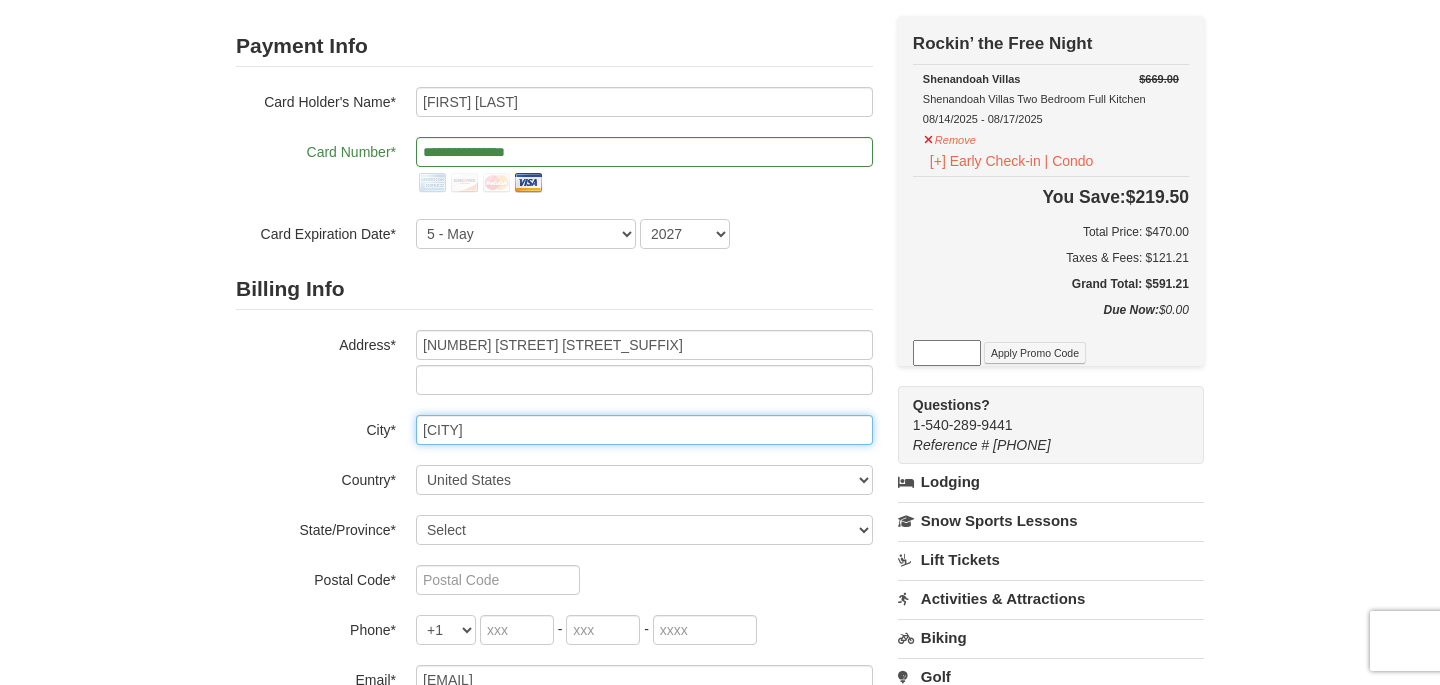 type on "[CITY]" 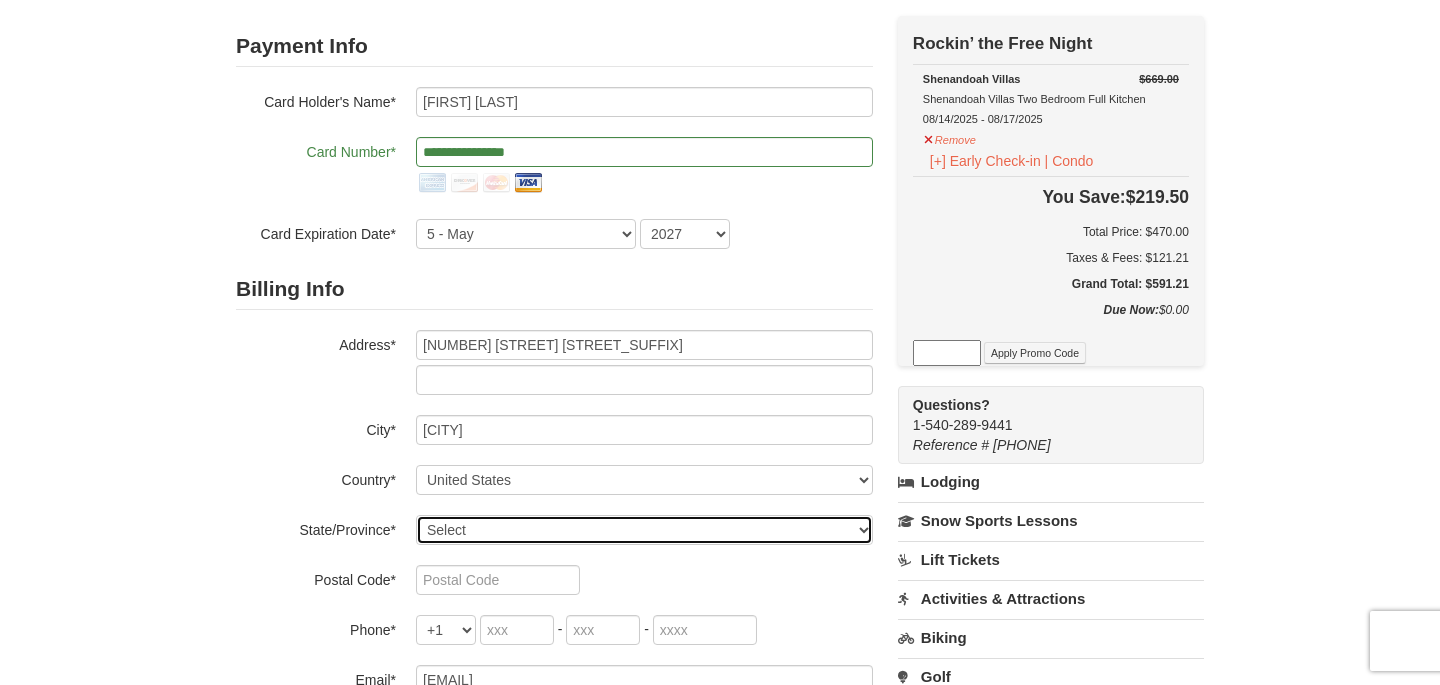 select on "VA" 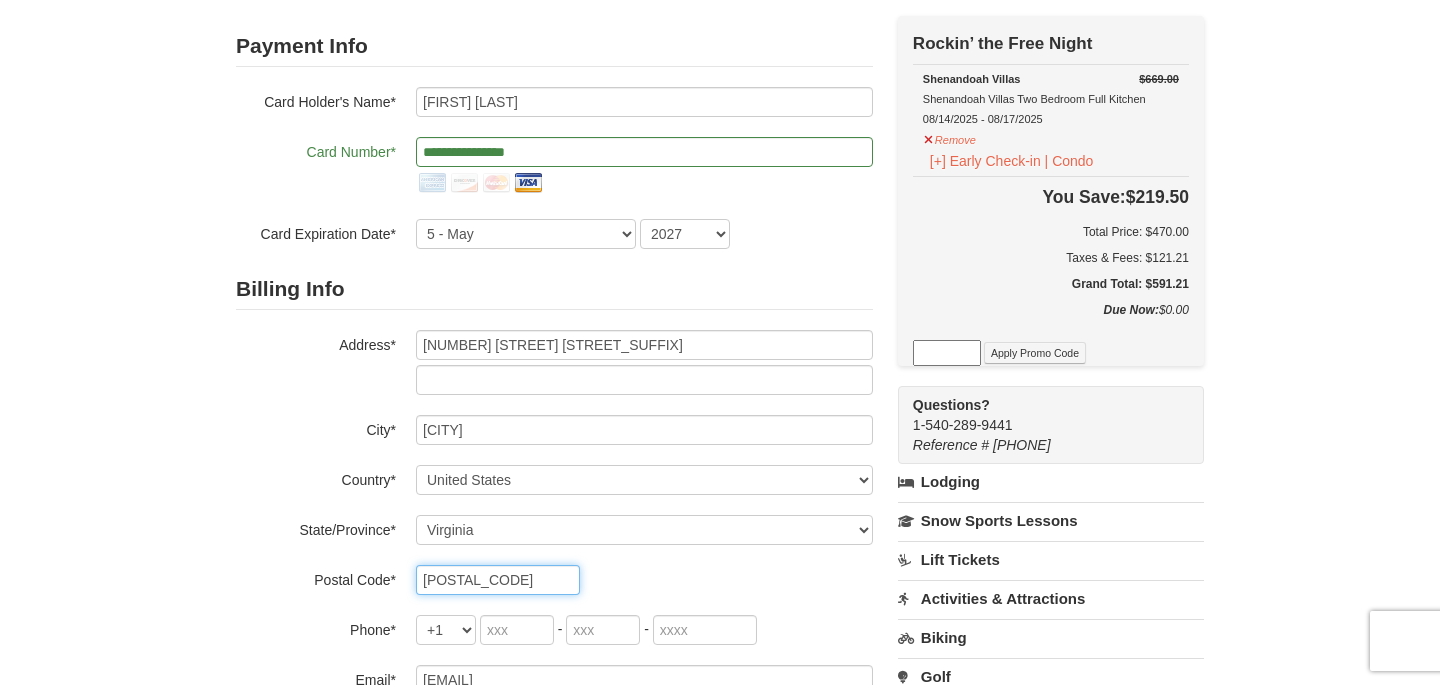 type on "[POSTAL_CODE]" 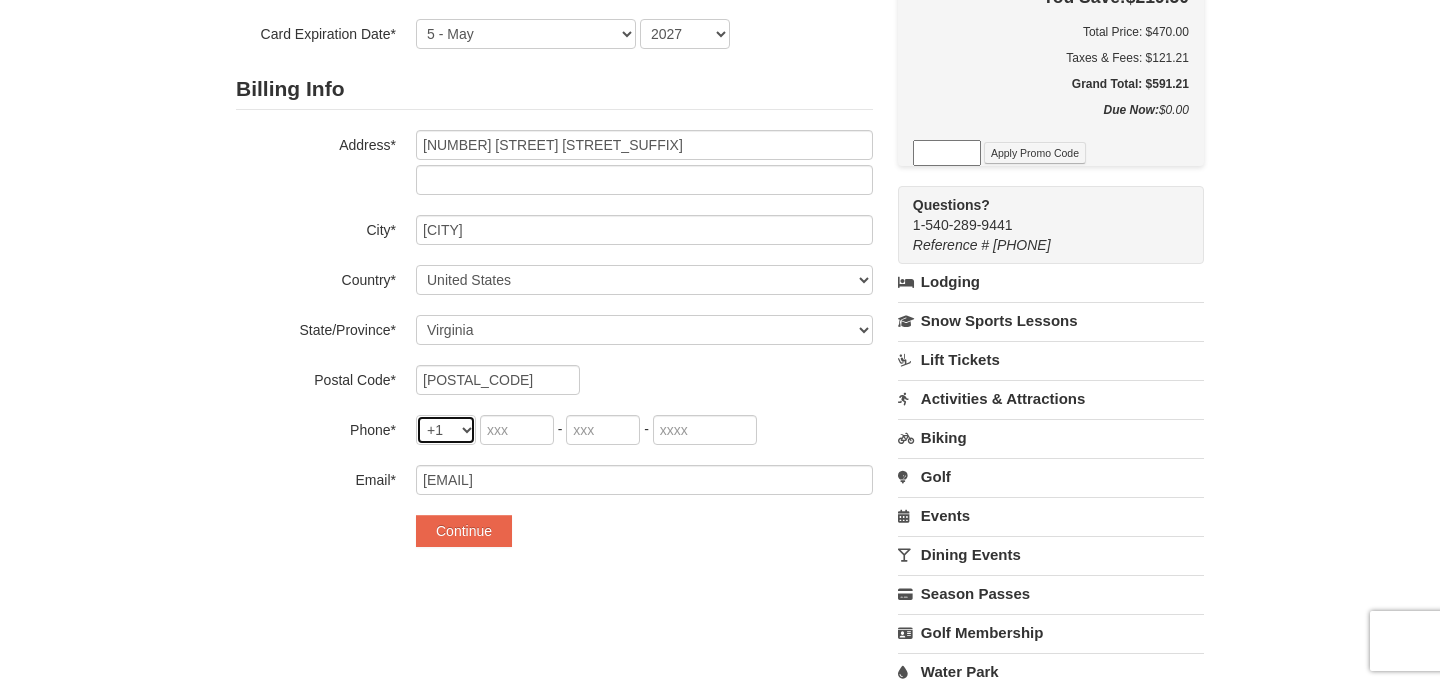 scroll, scrollTop: 366, scrollLeft: 0, axis: vertical 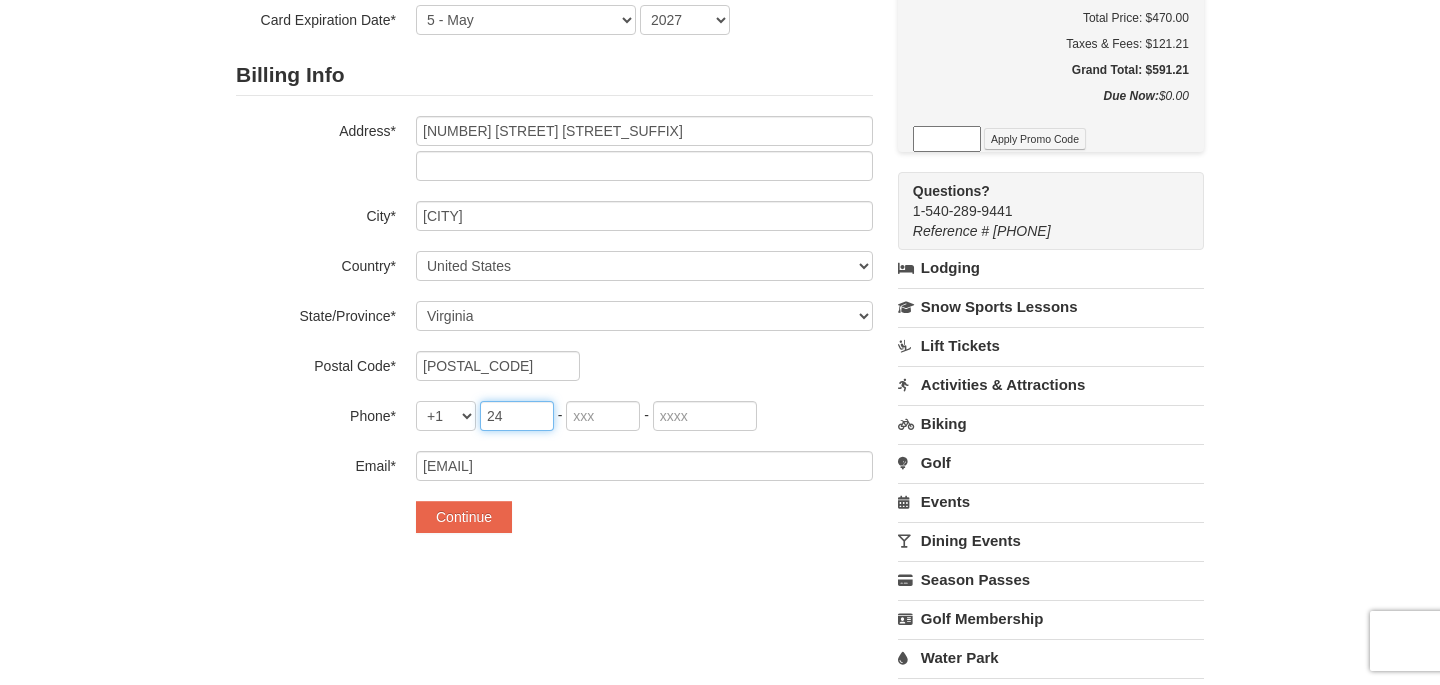 type on "2" 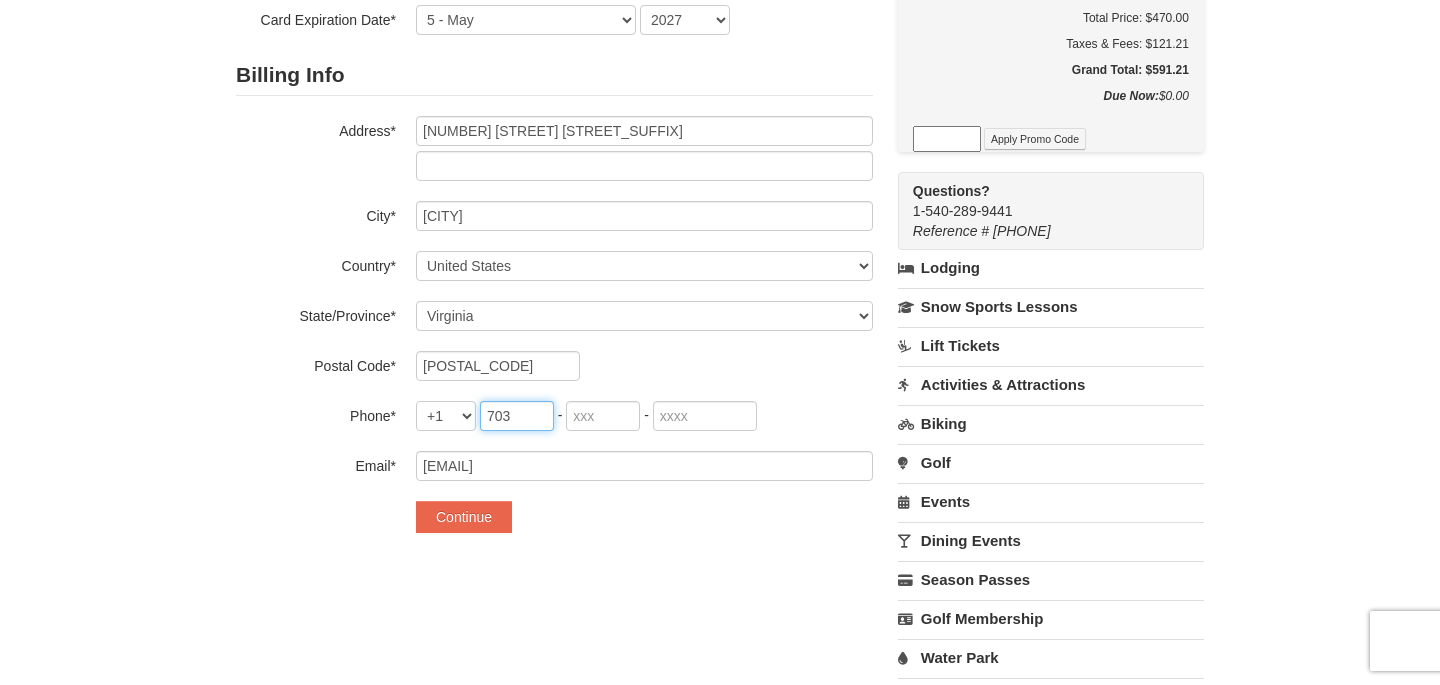 type on "703" 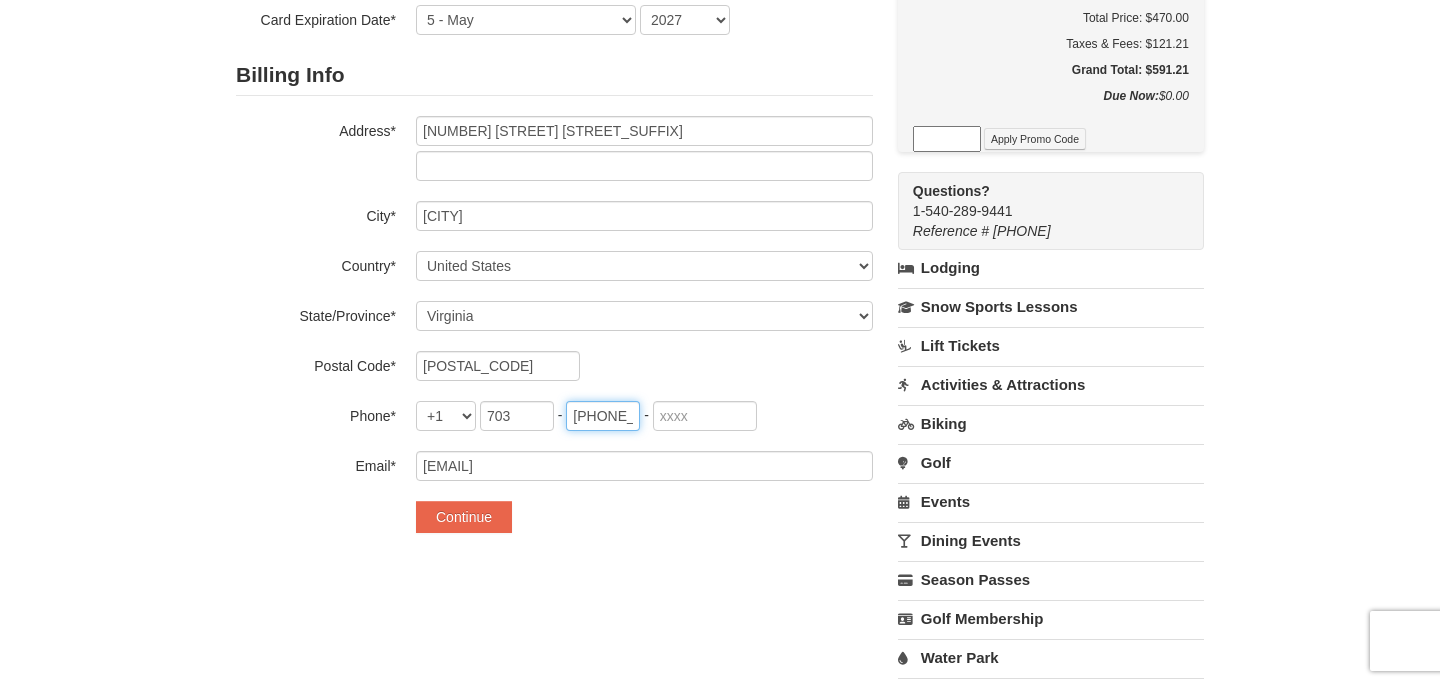 type on "[PHONE_PART]" 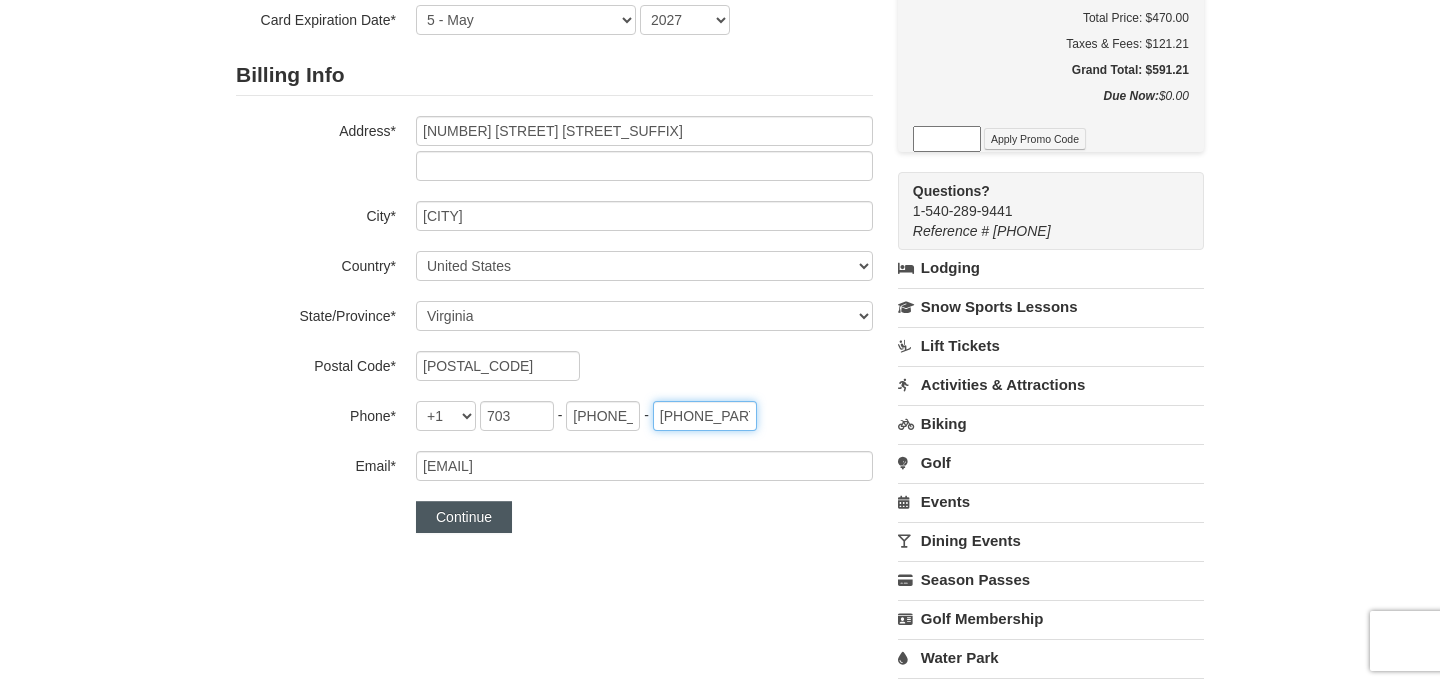 type on "[PHONE_PART]" 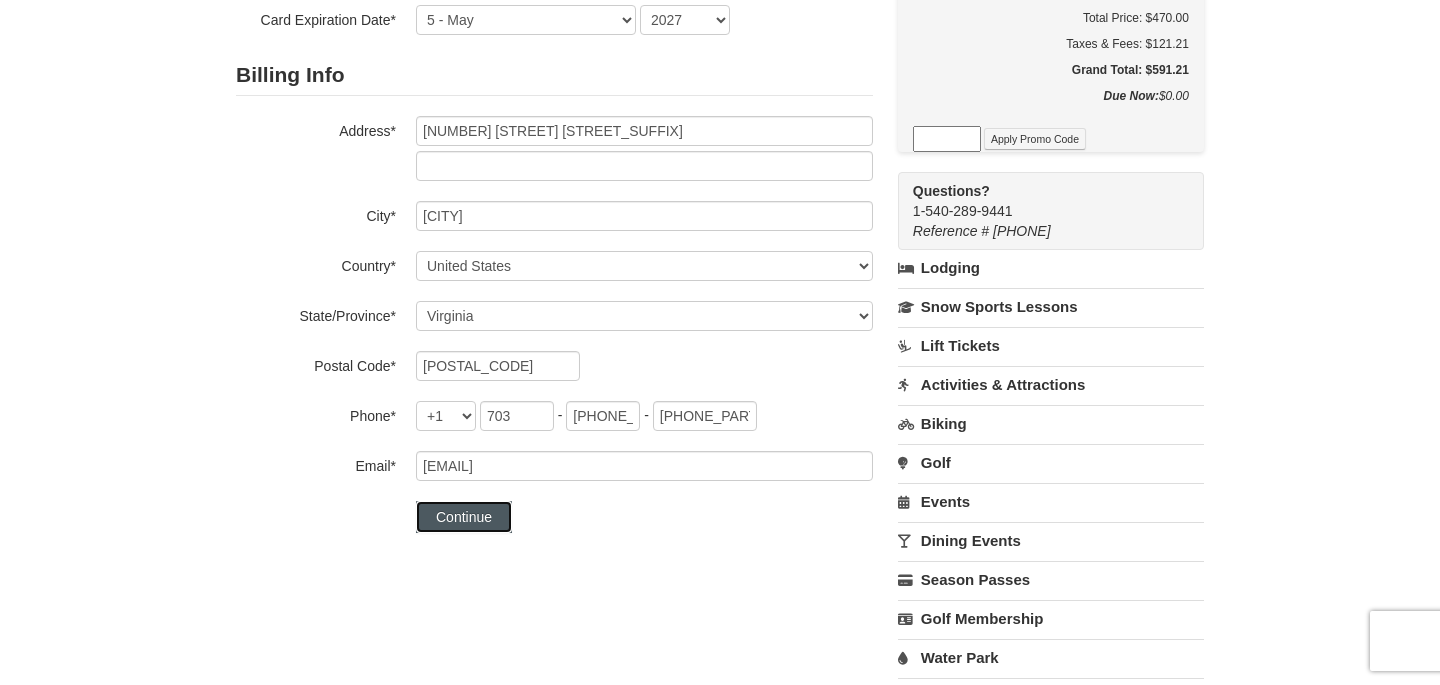 click on "Continue" at bounding box center [464, 517] 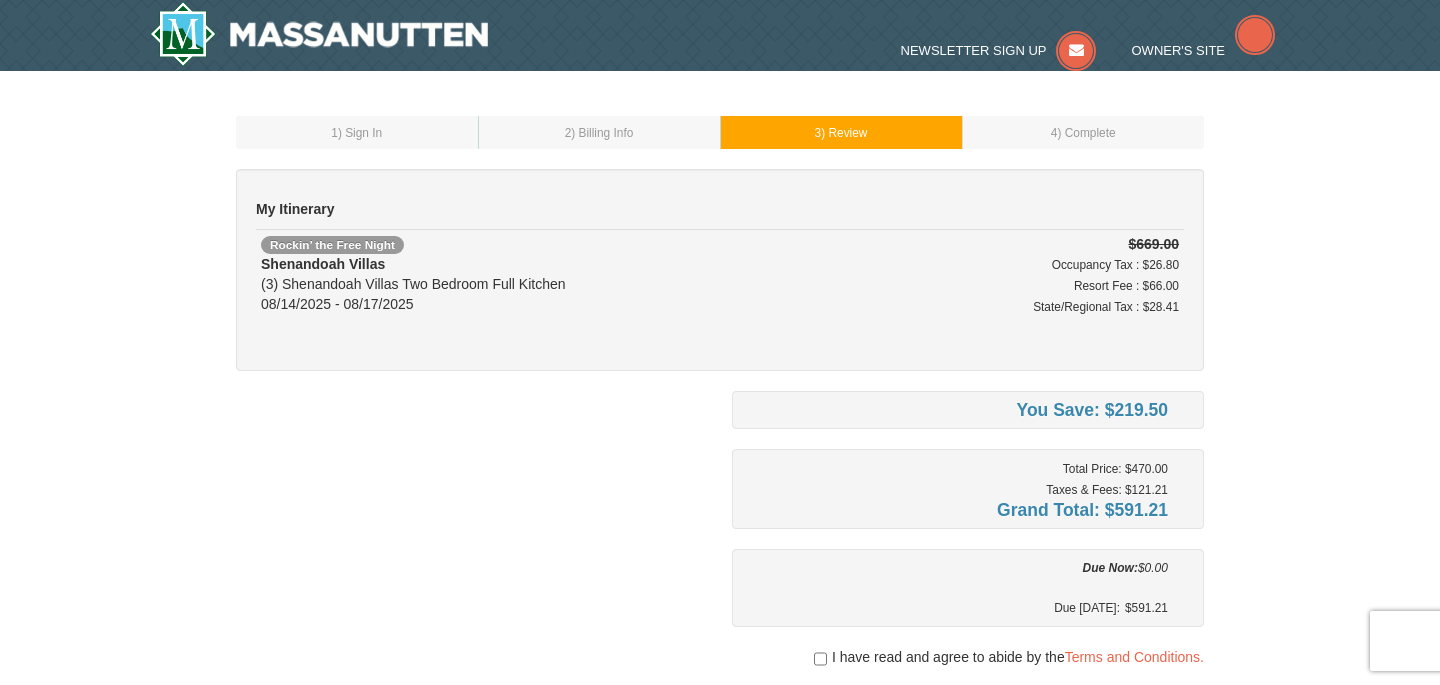scroll, scrollTop: 0, scrollLeft: 0, axis: both 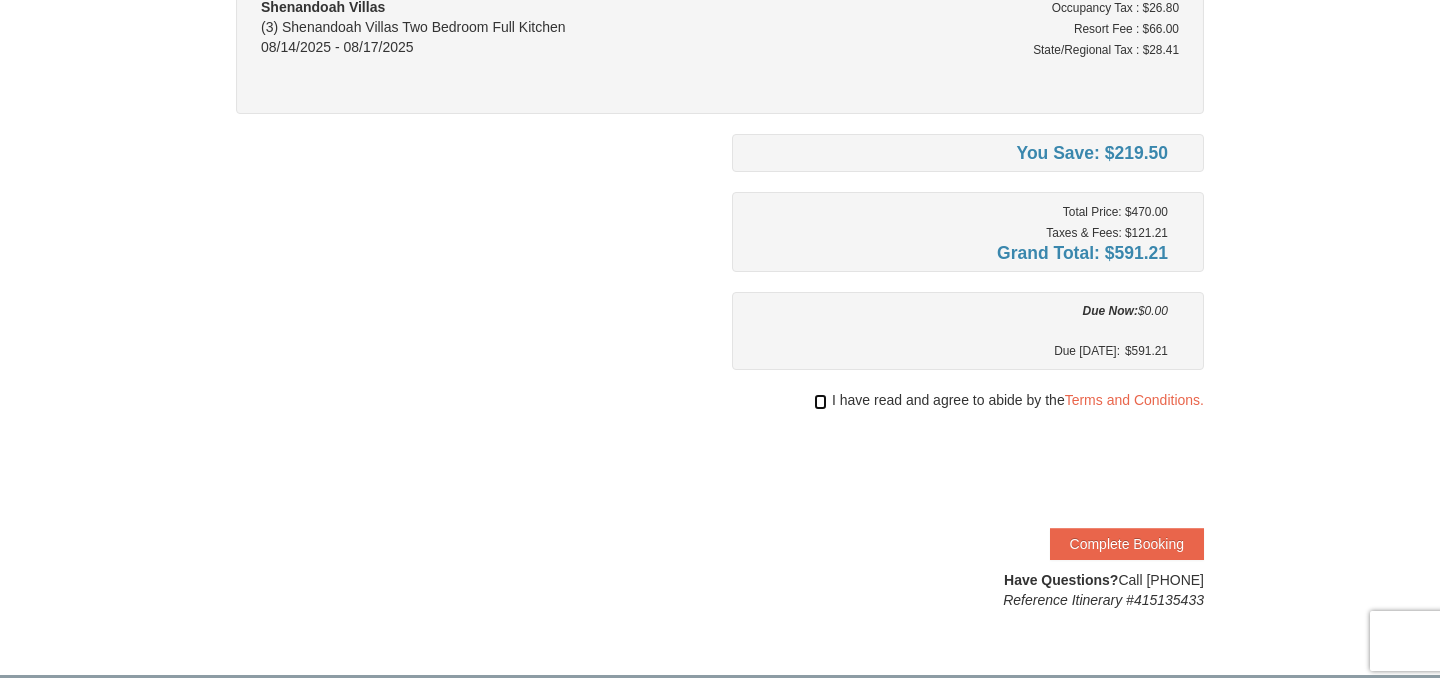 click at bounding box center (820, 402) 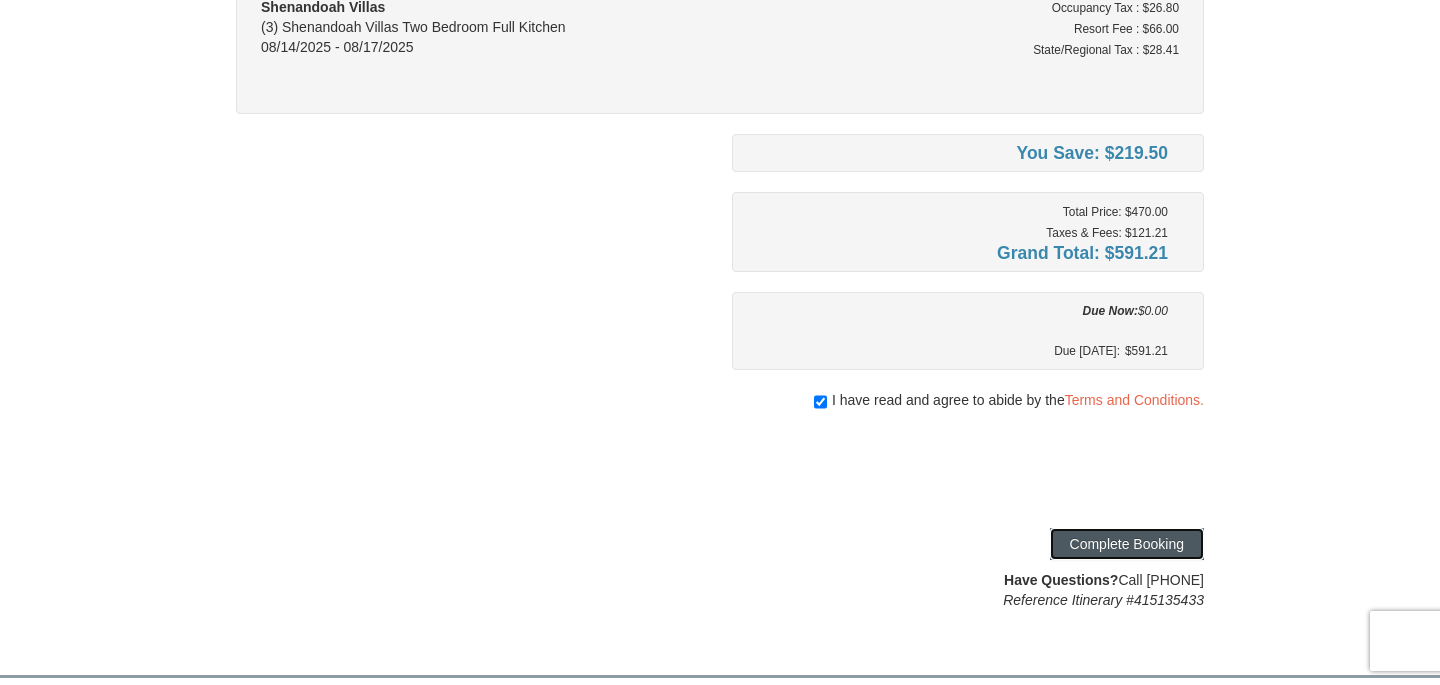 click on "Complete Booking" at bounding box center (1127, 544) 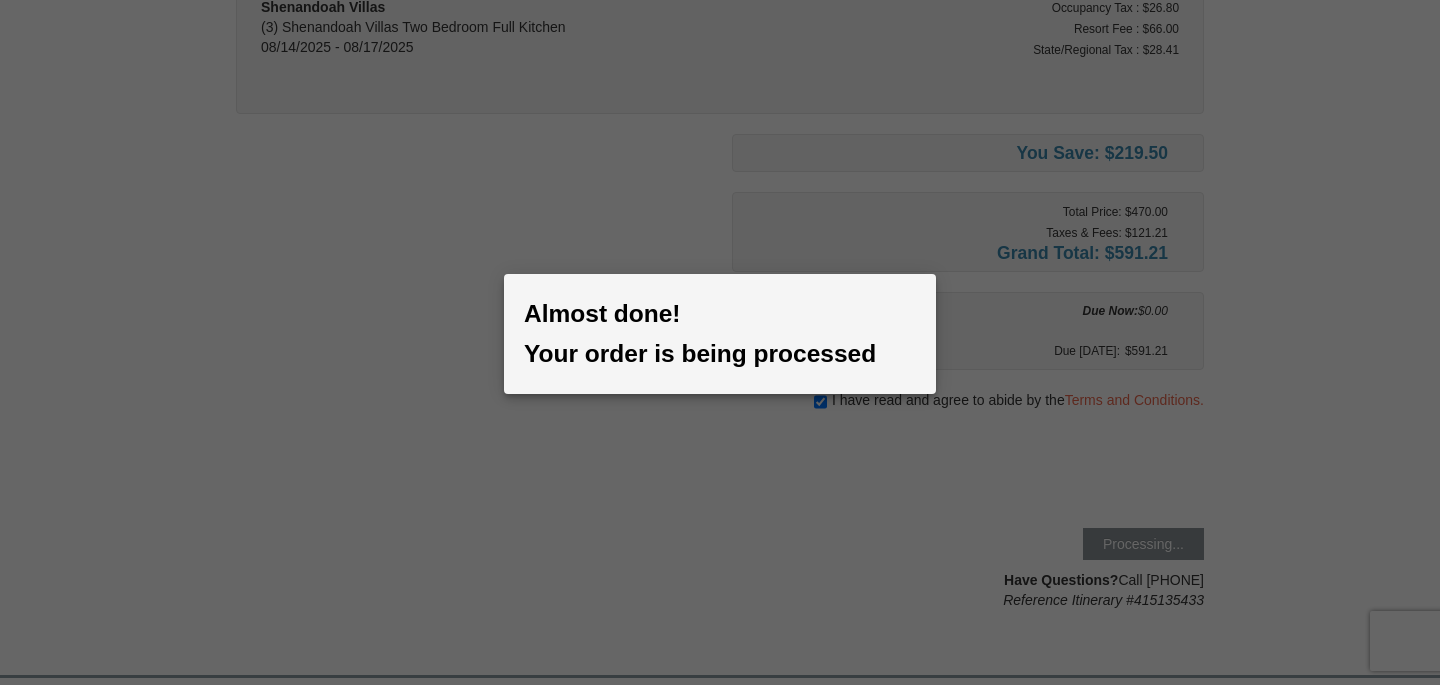 scroll, scrollTop: 80, scrollLeft: 0, axis: vertical 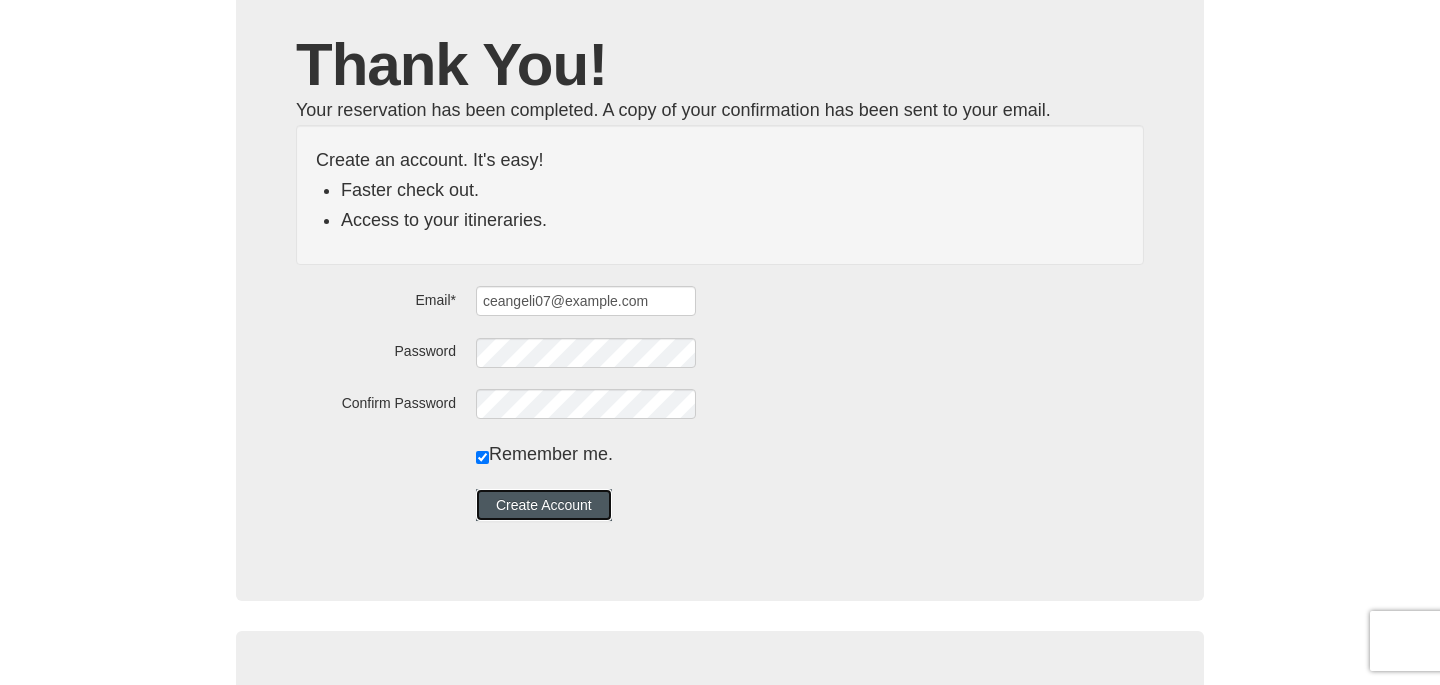 click on "Create Account" at bounding box center [544, 505] 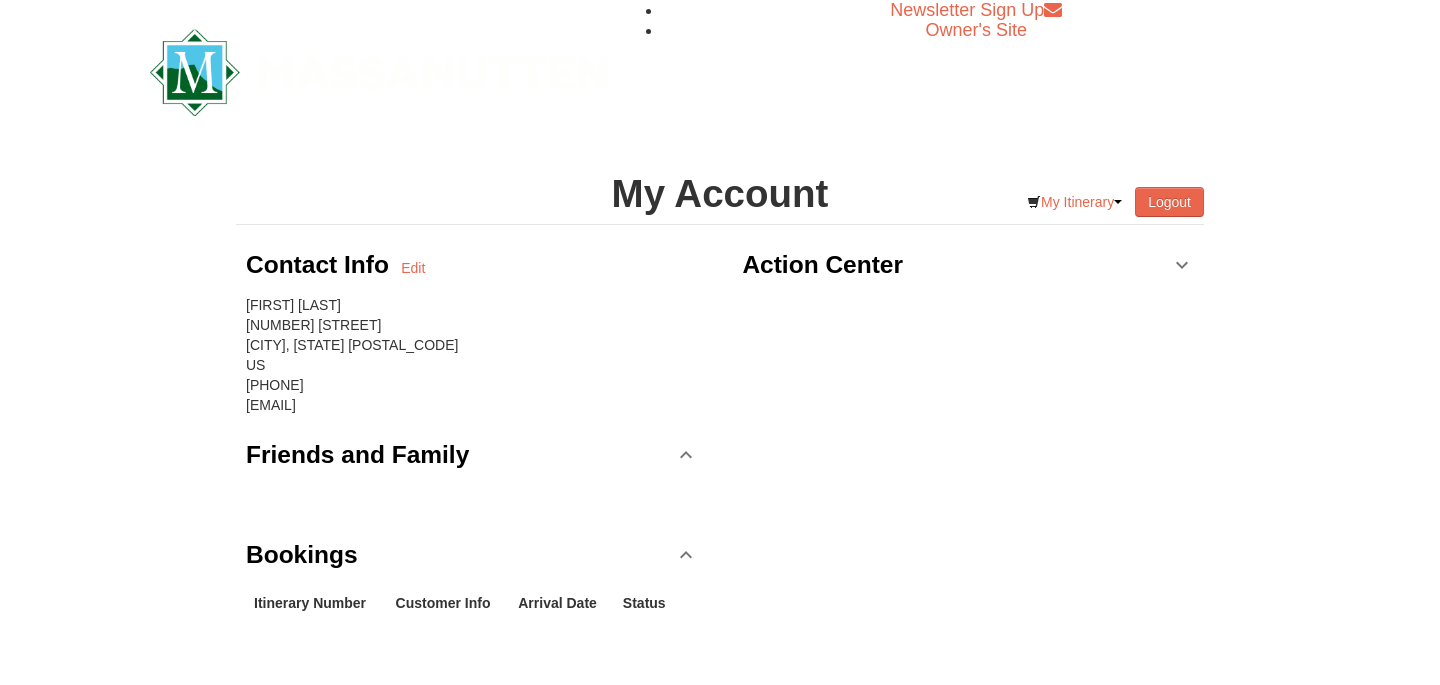 scroll, scrollTop: 0, scrollLeft: 0, axis: both 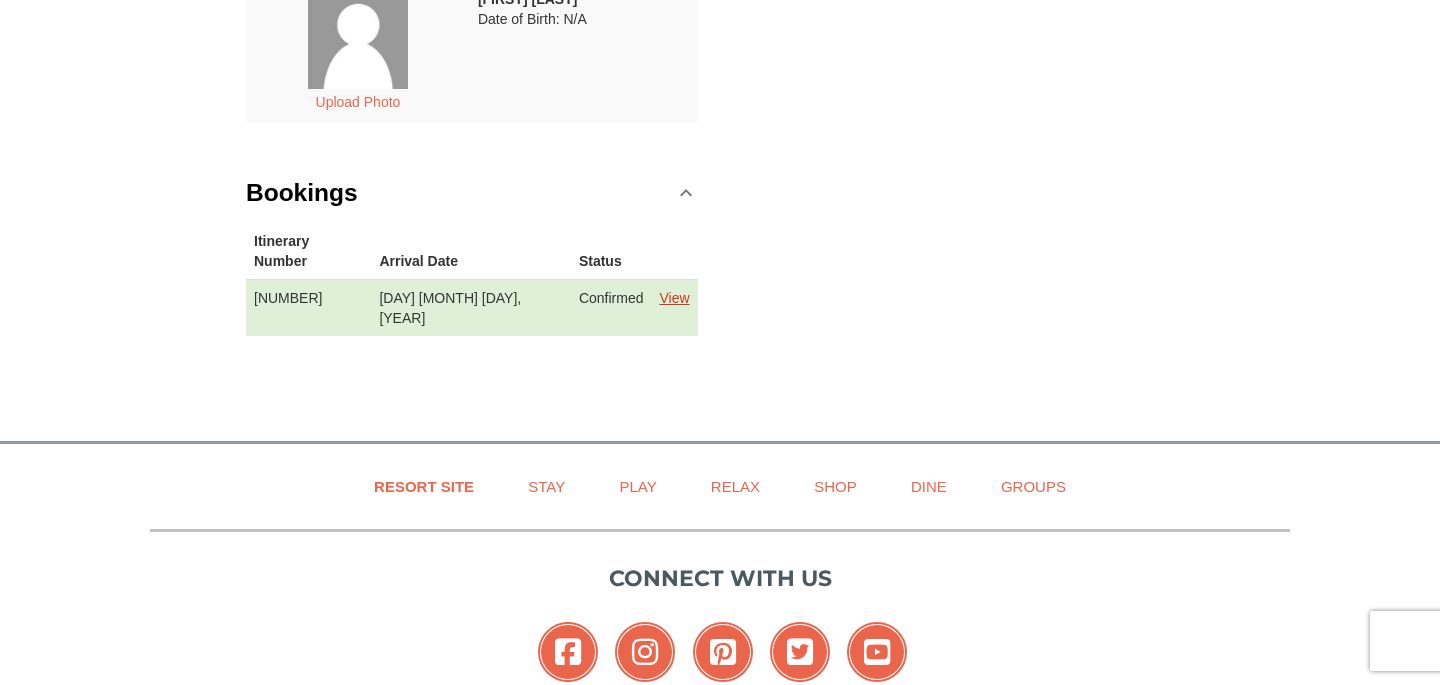 click on "View" at bounding box center (674, 298) 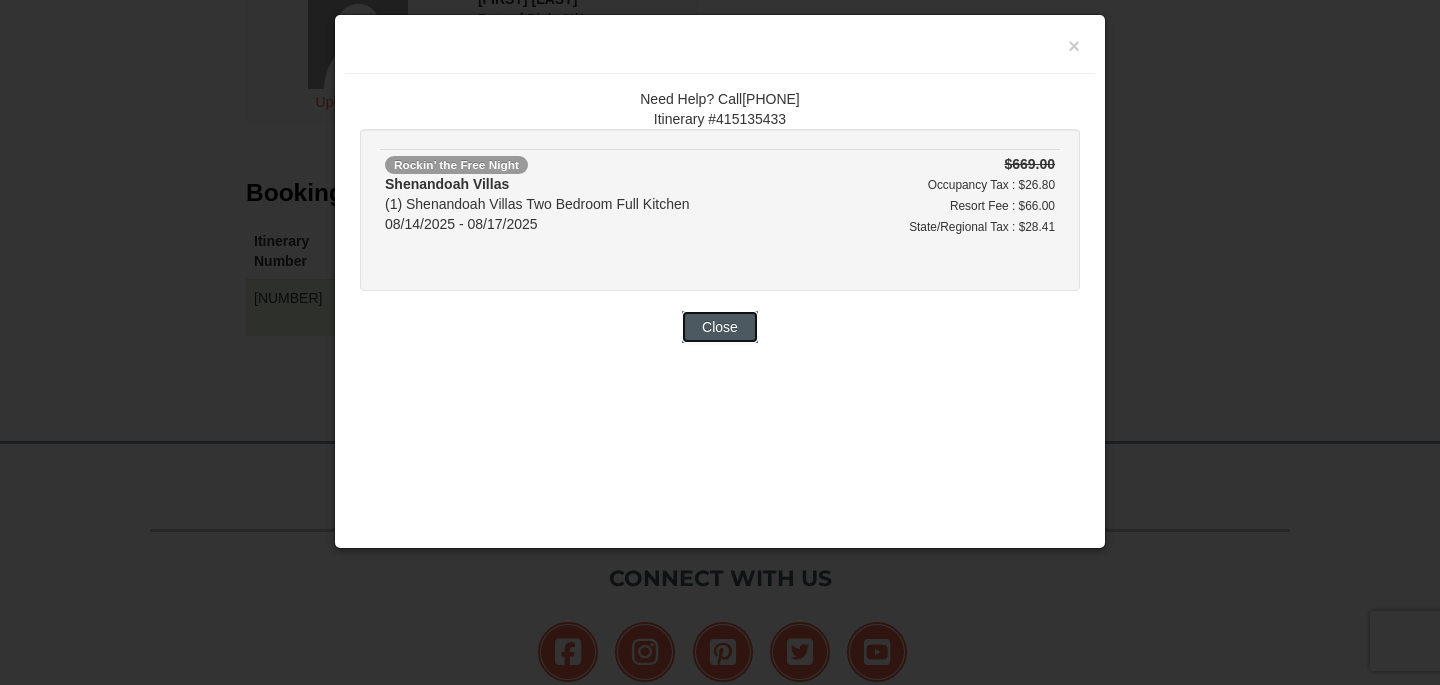 click on "Close" at bounding box center [720, 327] 